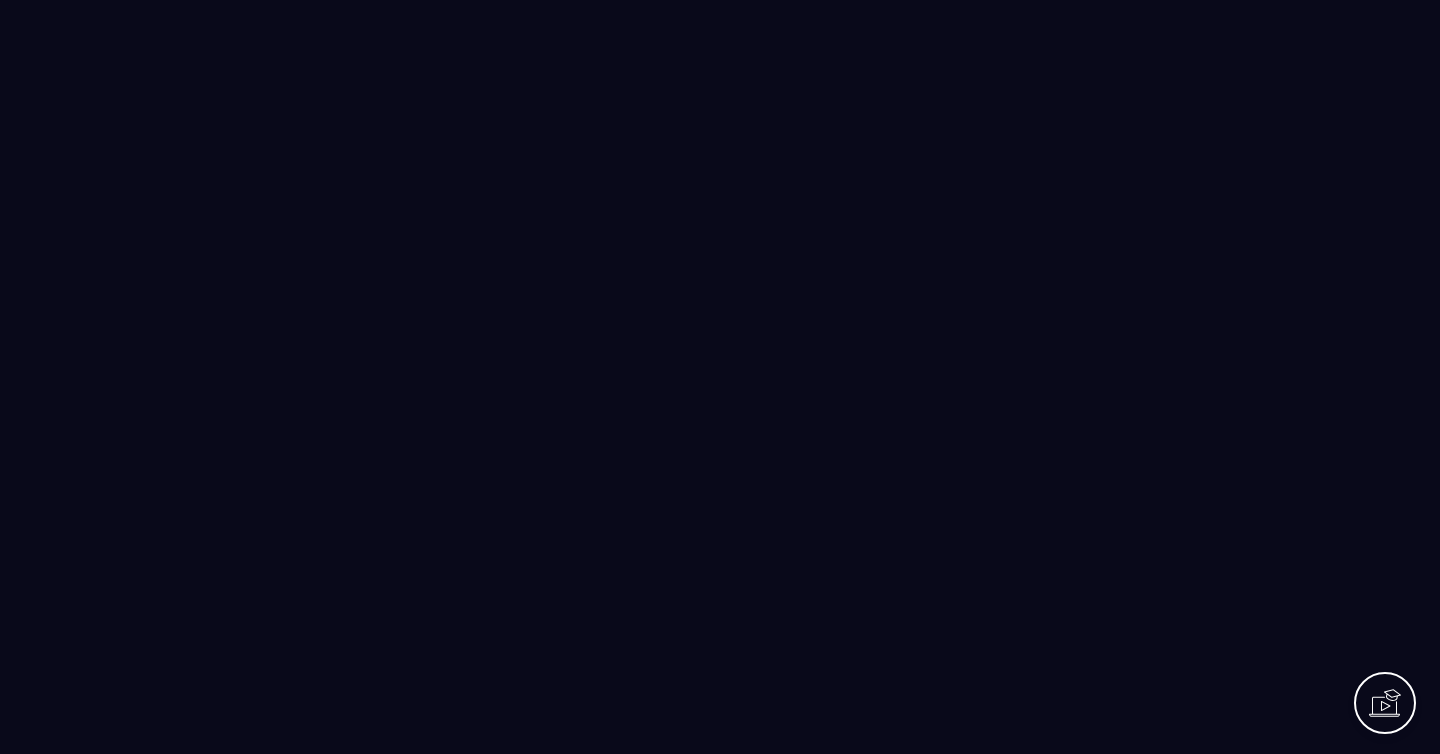 scroll, scrollTop: 0, scrollLeft: 0, axis: both 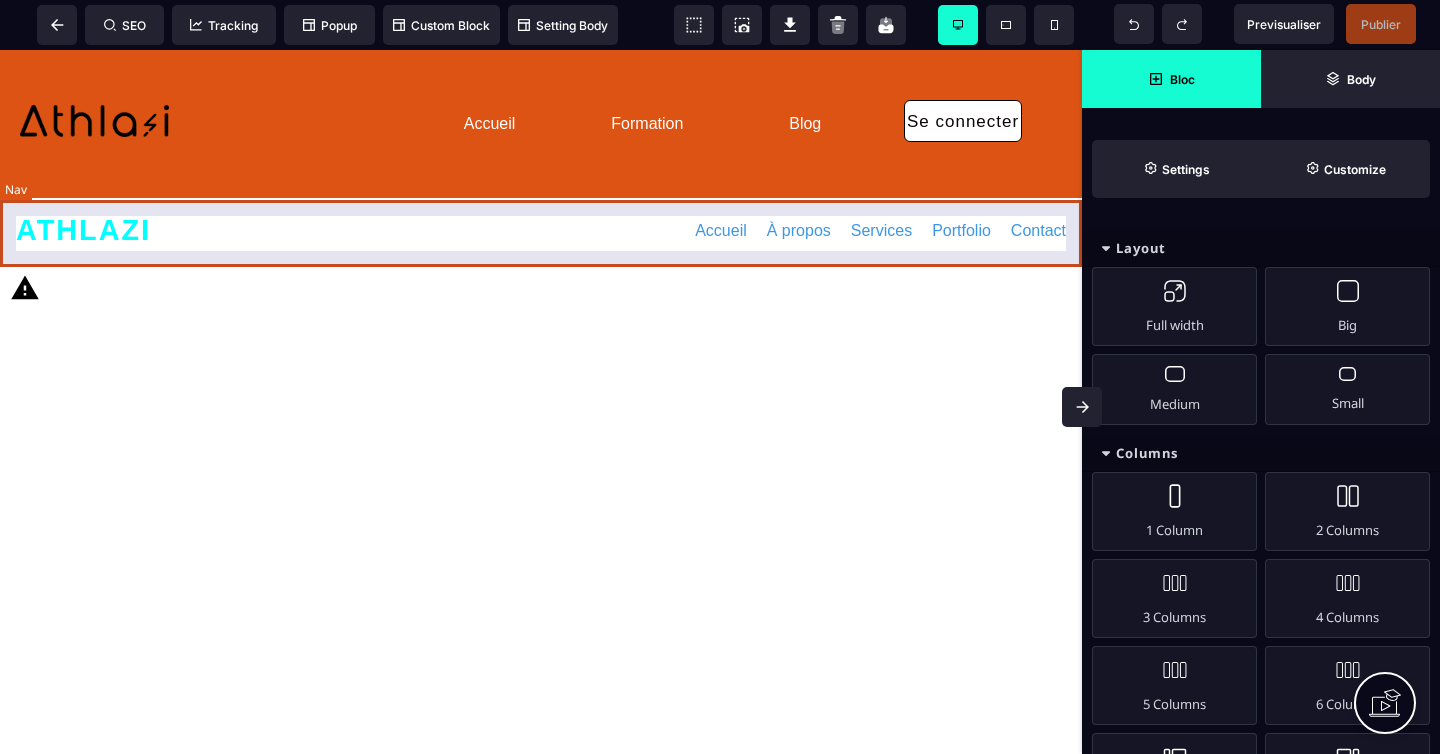 click on "ATHLAZI Accueil À propos Services Portfolio Contact" at bounding box center (541, 230) 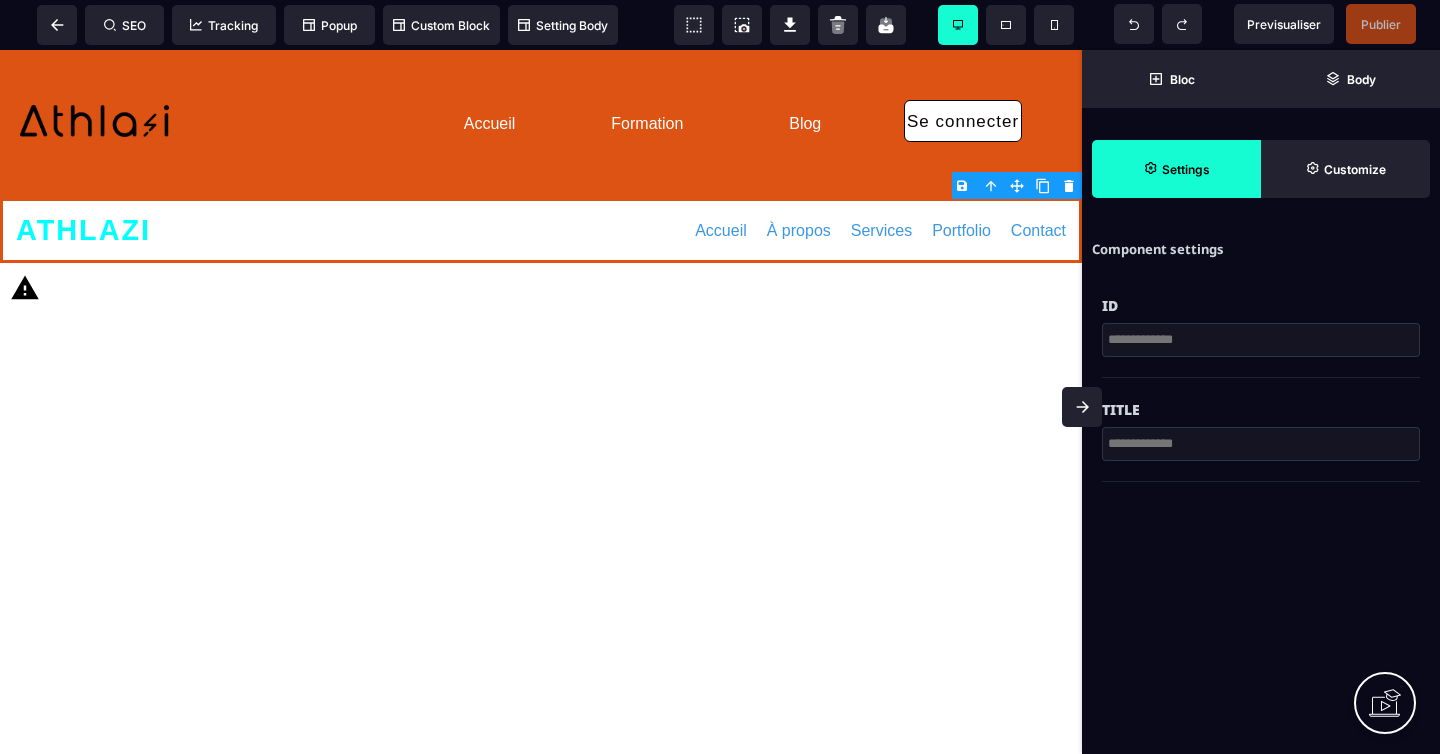 click on "B I U S
A *******
Nav
SEO
Tracking
Popup
Custom Block
Setting Body
Publier" at bounding box center [720, 377] 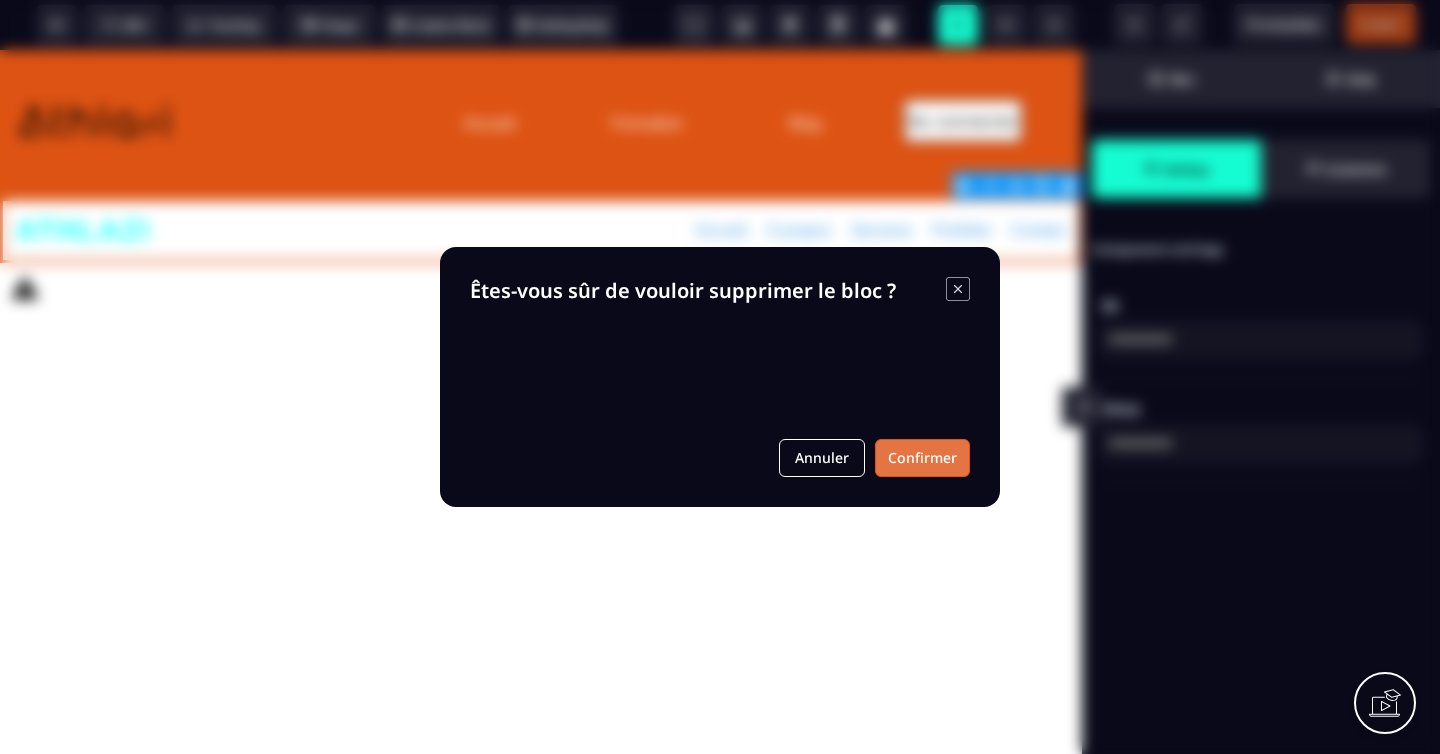 click on "Confirmer" at bounding box center (922, 458) 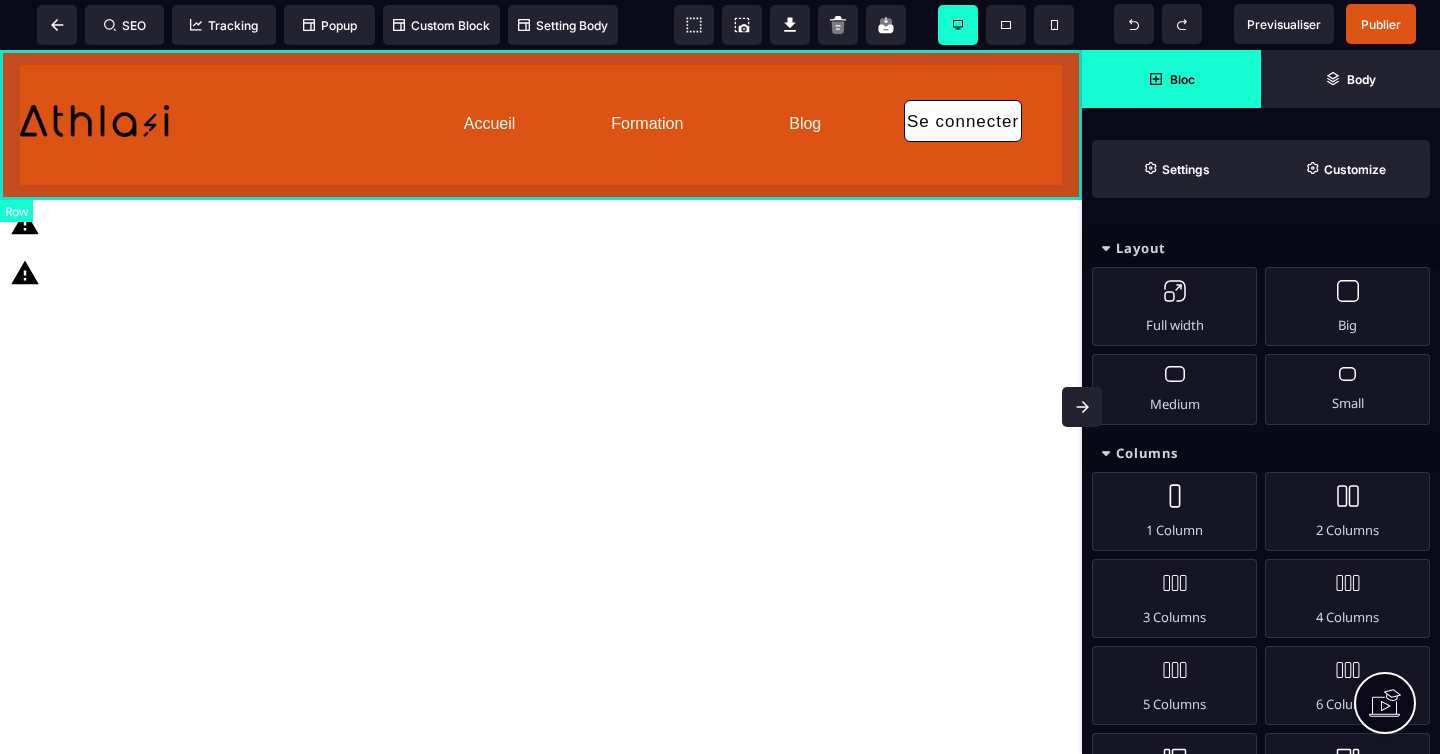 click on "Accueil Formation Blog Se connecter" at bounding box center (541, 124) 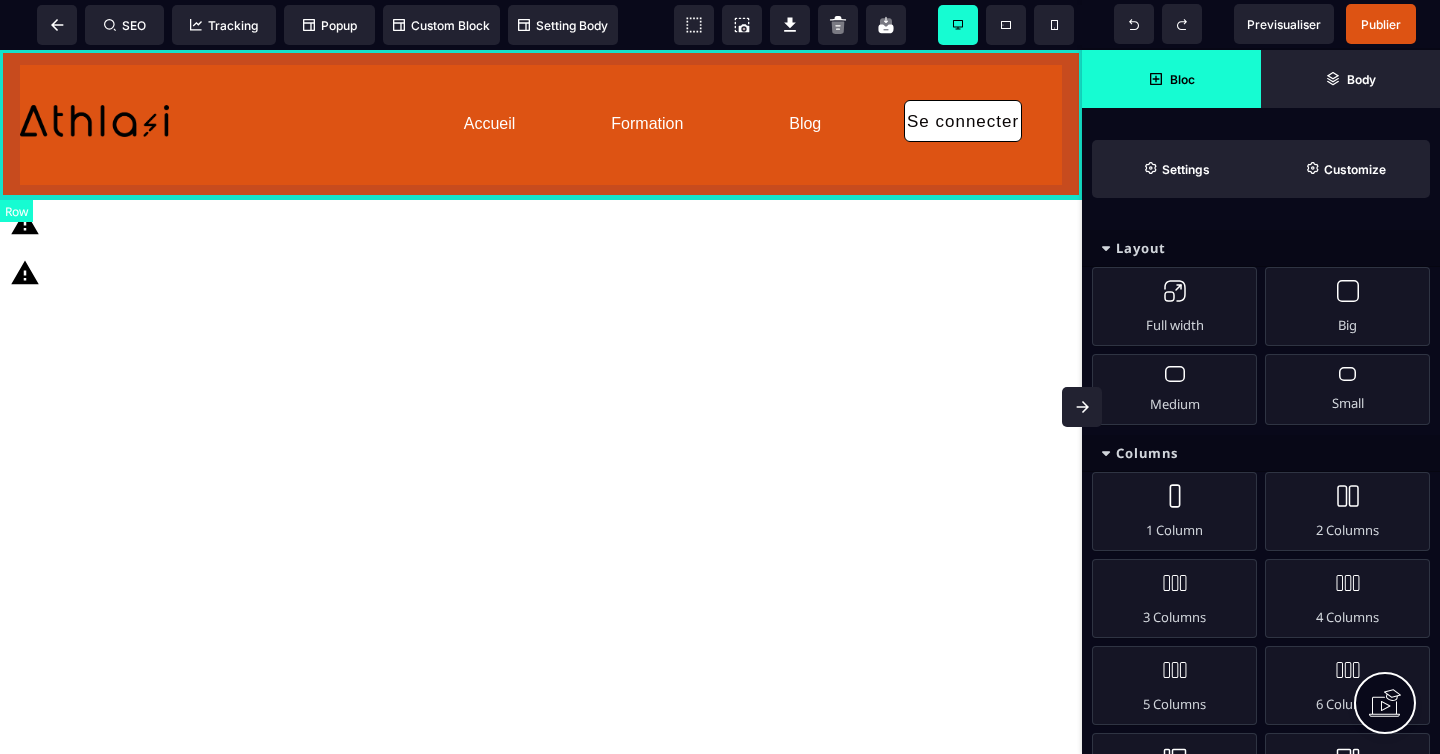 select on "*" 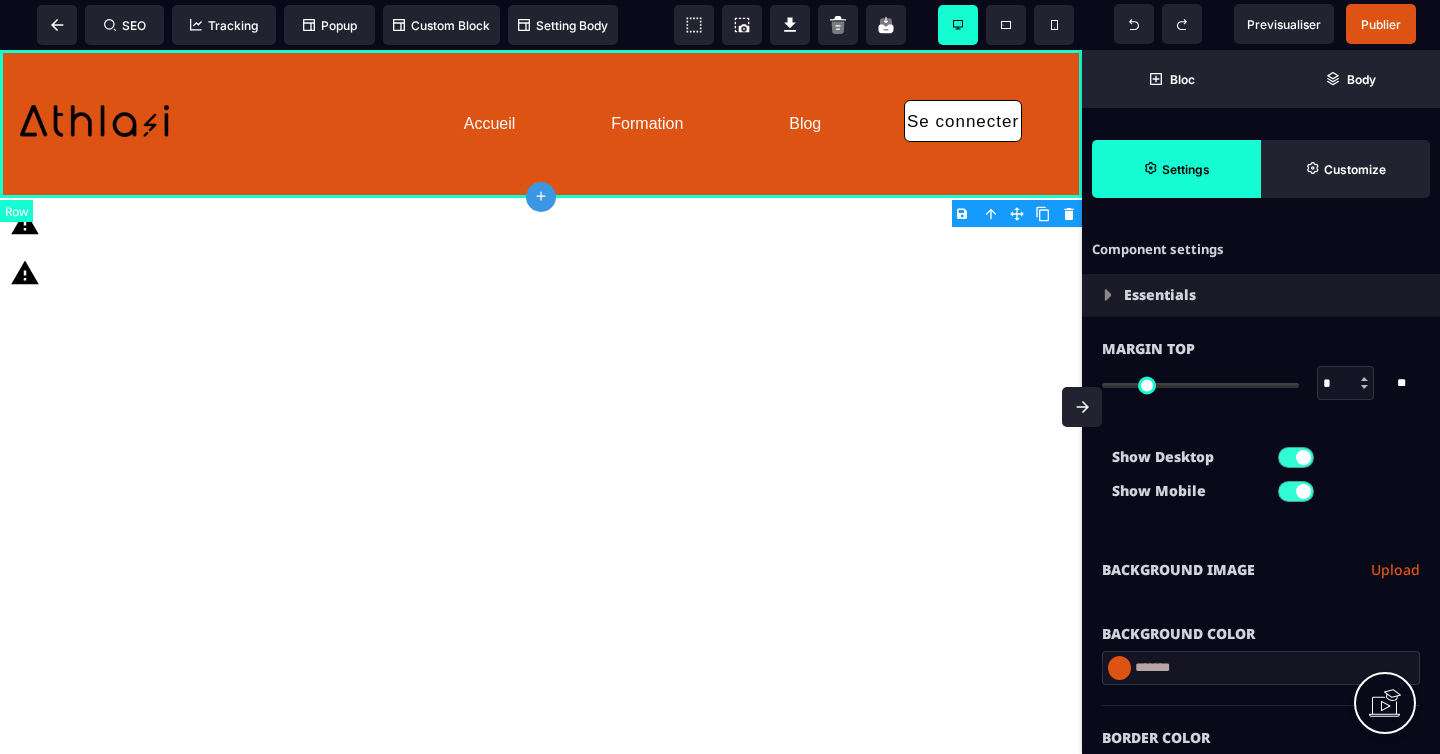 type on "*" 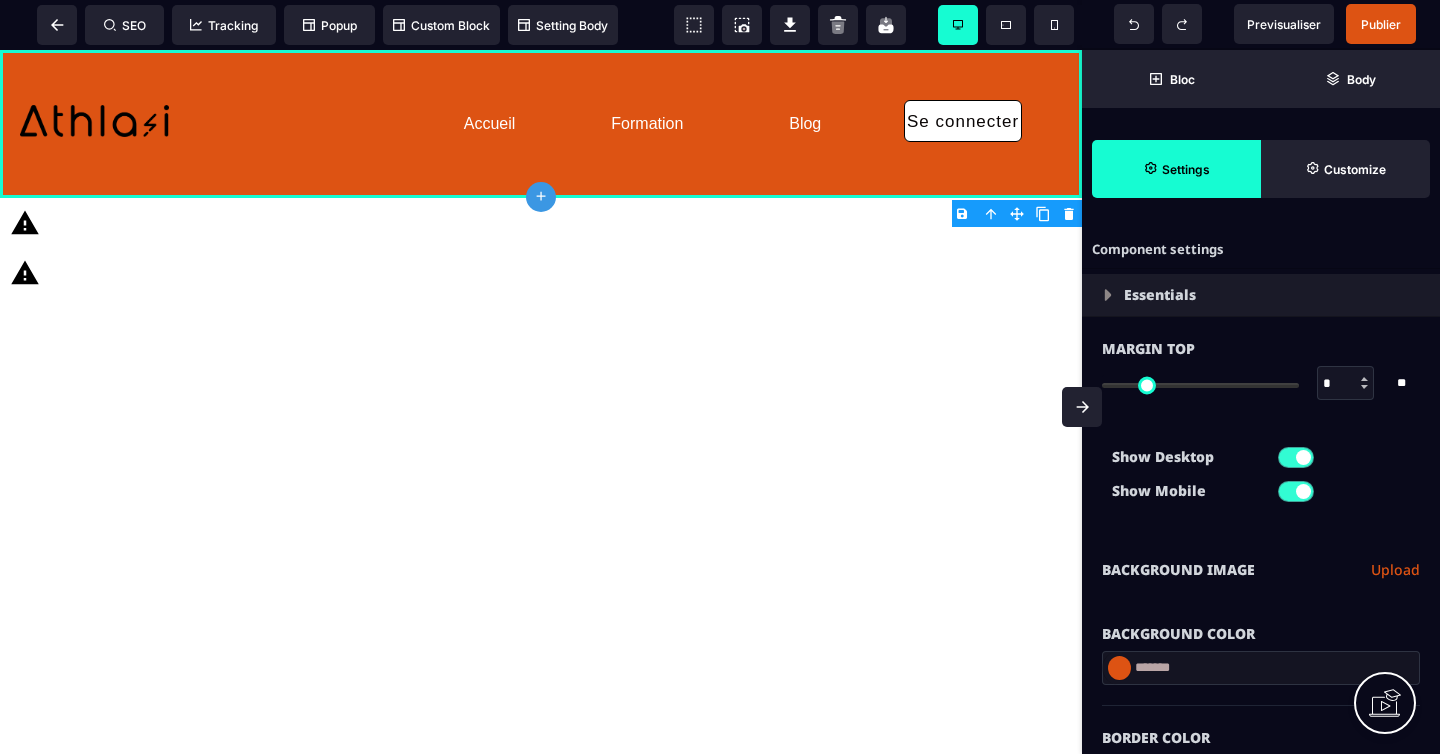 click on "B I U S
A *******
plus
Row
SEO
Tracking
Popup
Bloc" at bounding box center [720, 377] 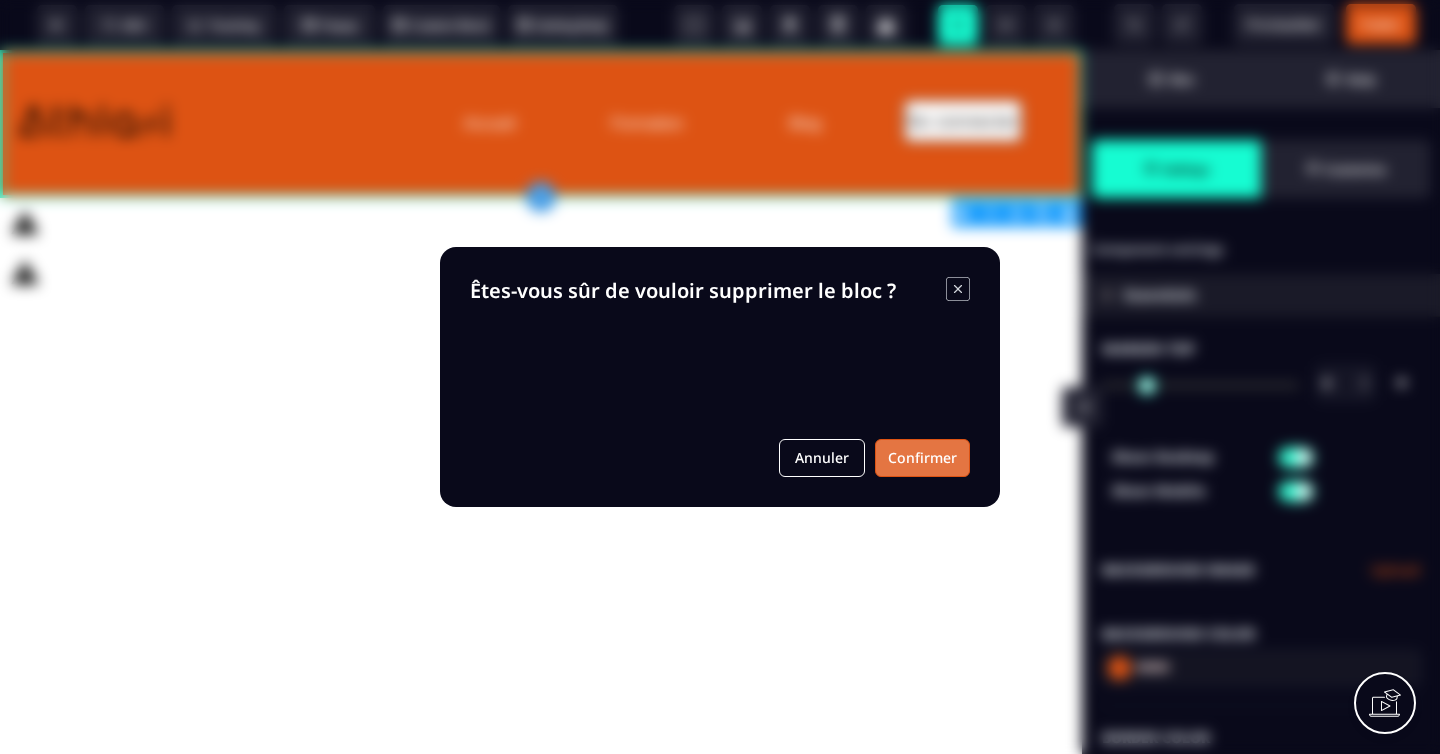 click on "Confirmer" at bounding box center [922, 458] 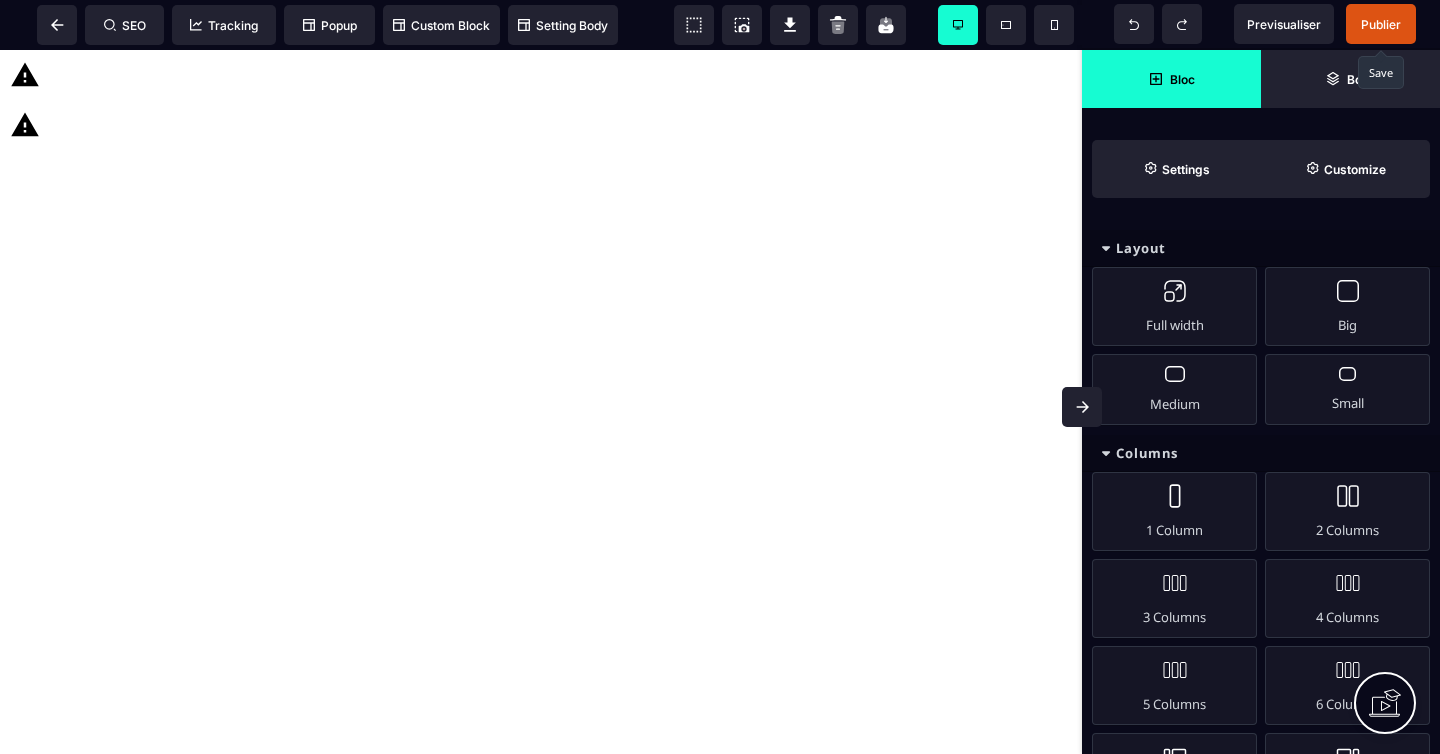 click on "Publier" at bounding box center (1381, 24) 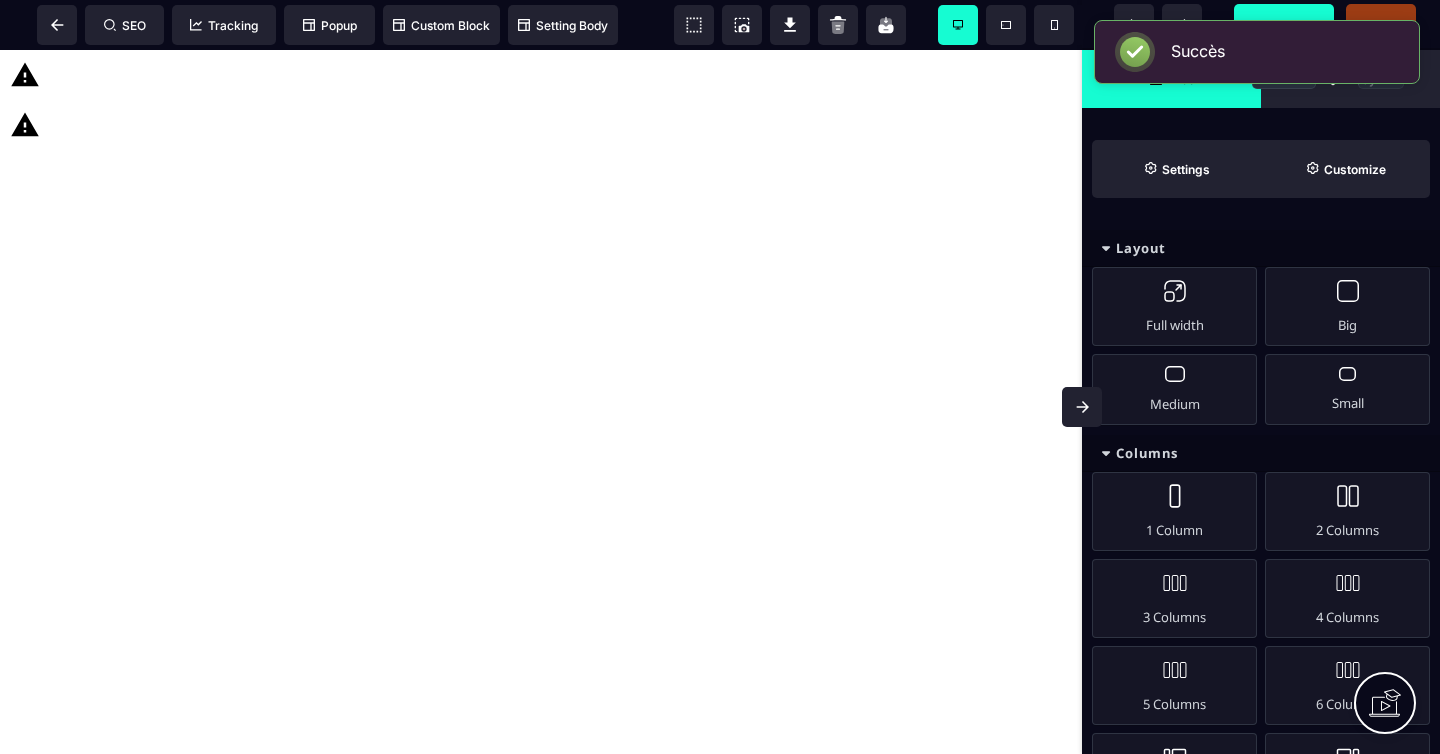 click on "Previsualiser" at bounding box center (1284, 24) 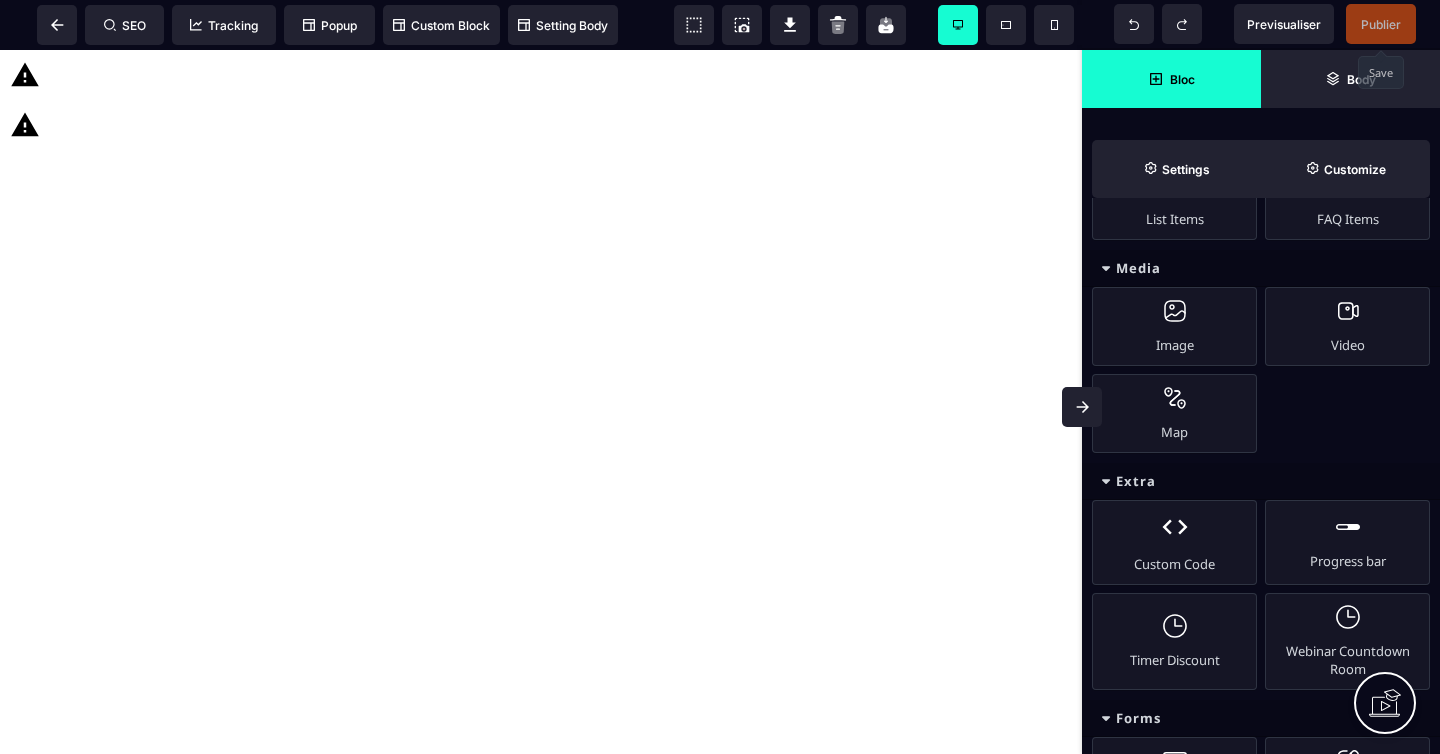 scroll, scrollTop: 957, scrollLeft: 0, axis: vertical 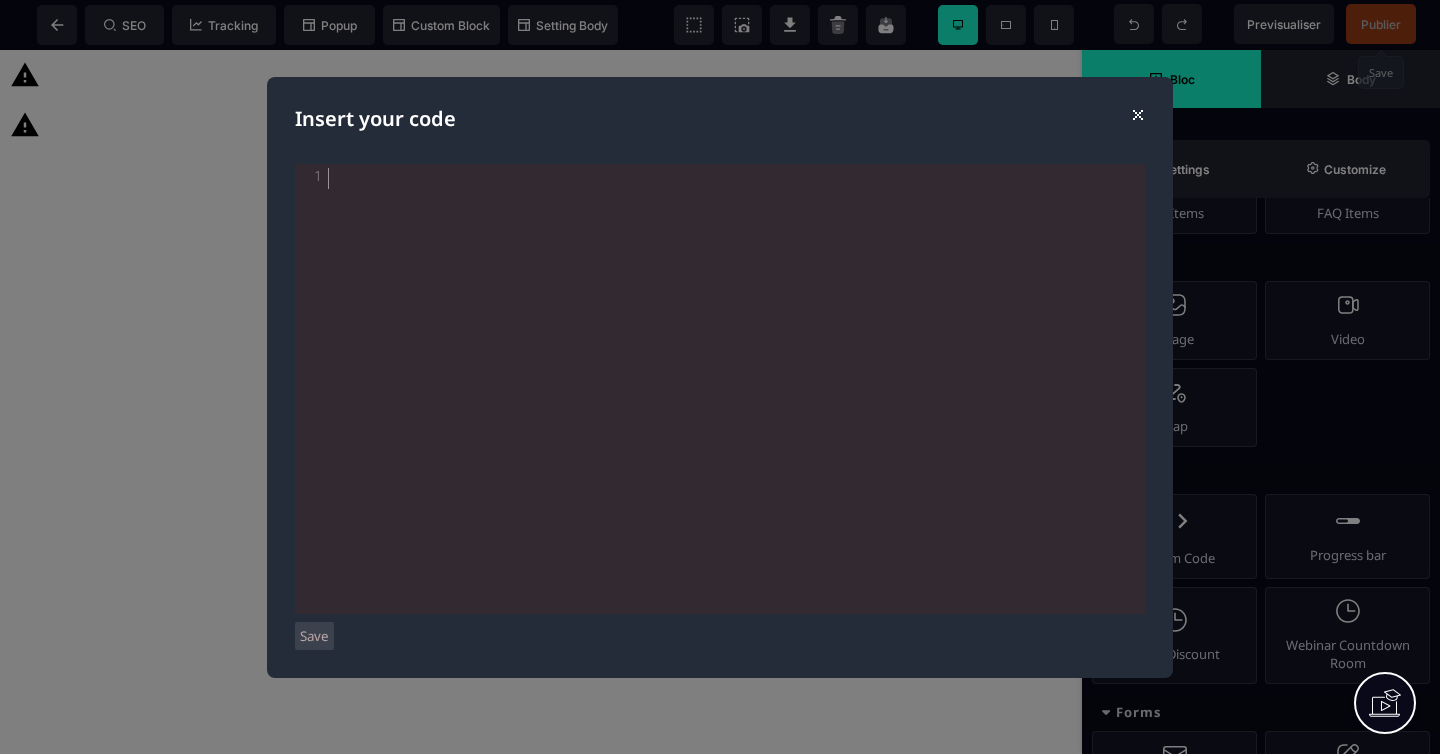 click on "​" at bounding box center [738, 179] 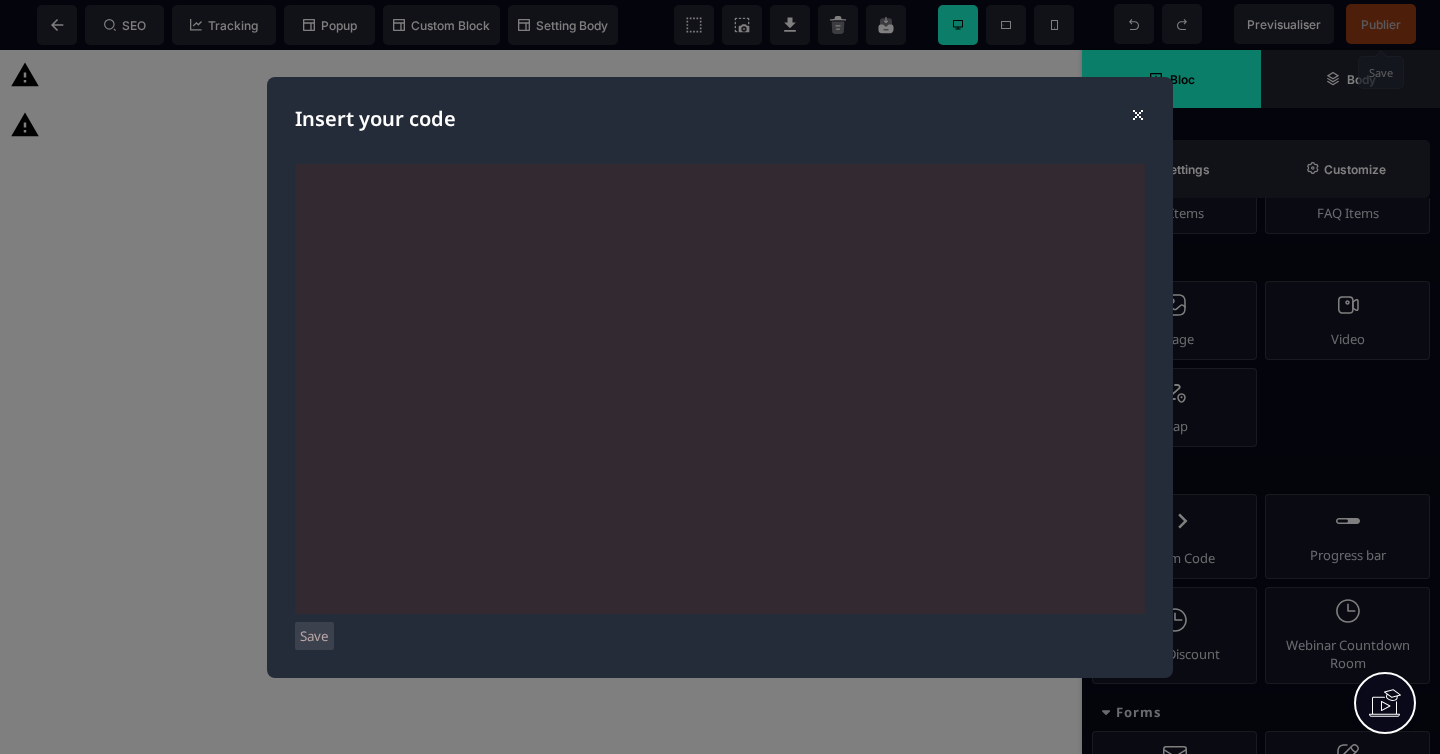 scroll, scrollTop: 4234, scrollLeft: 0, axis: vertical 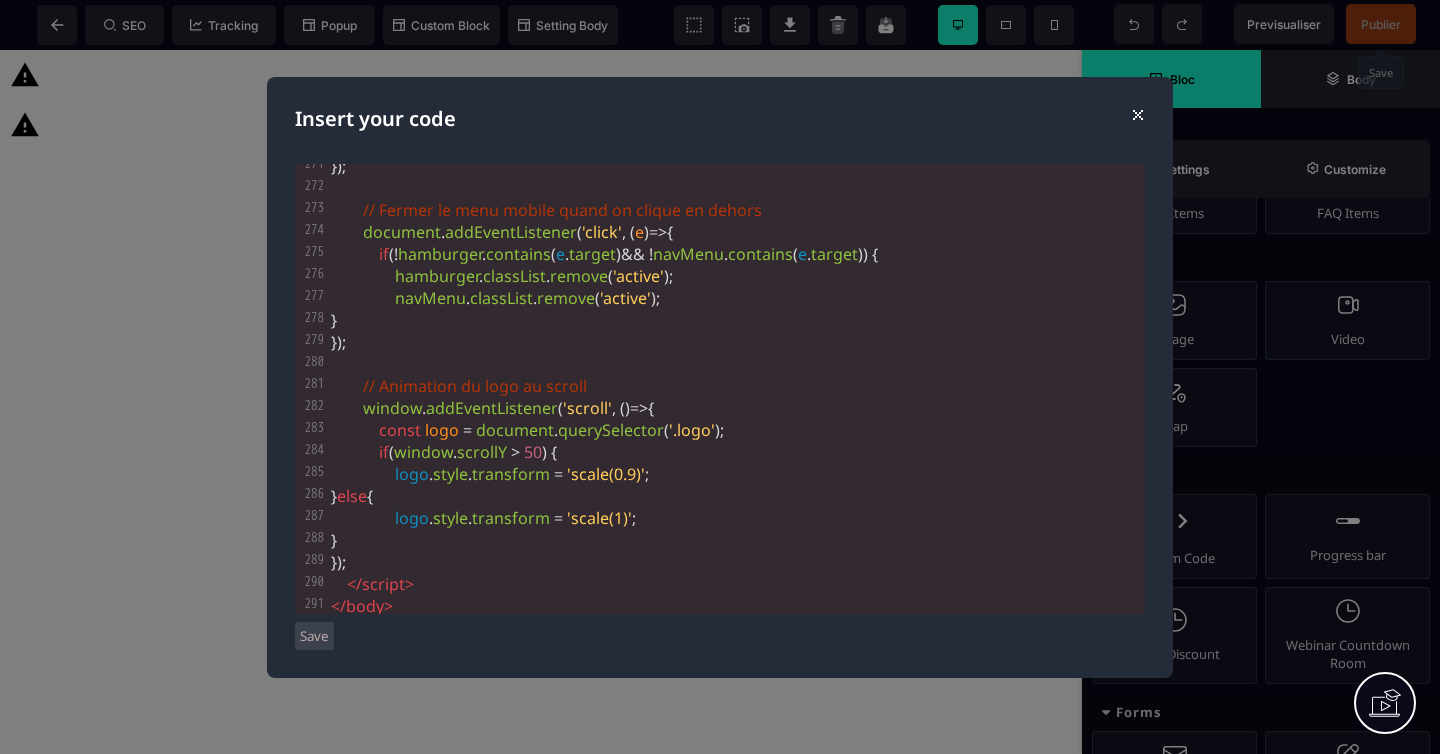 click on "Save" at bounding box center [314, 636] 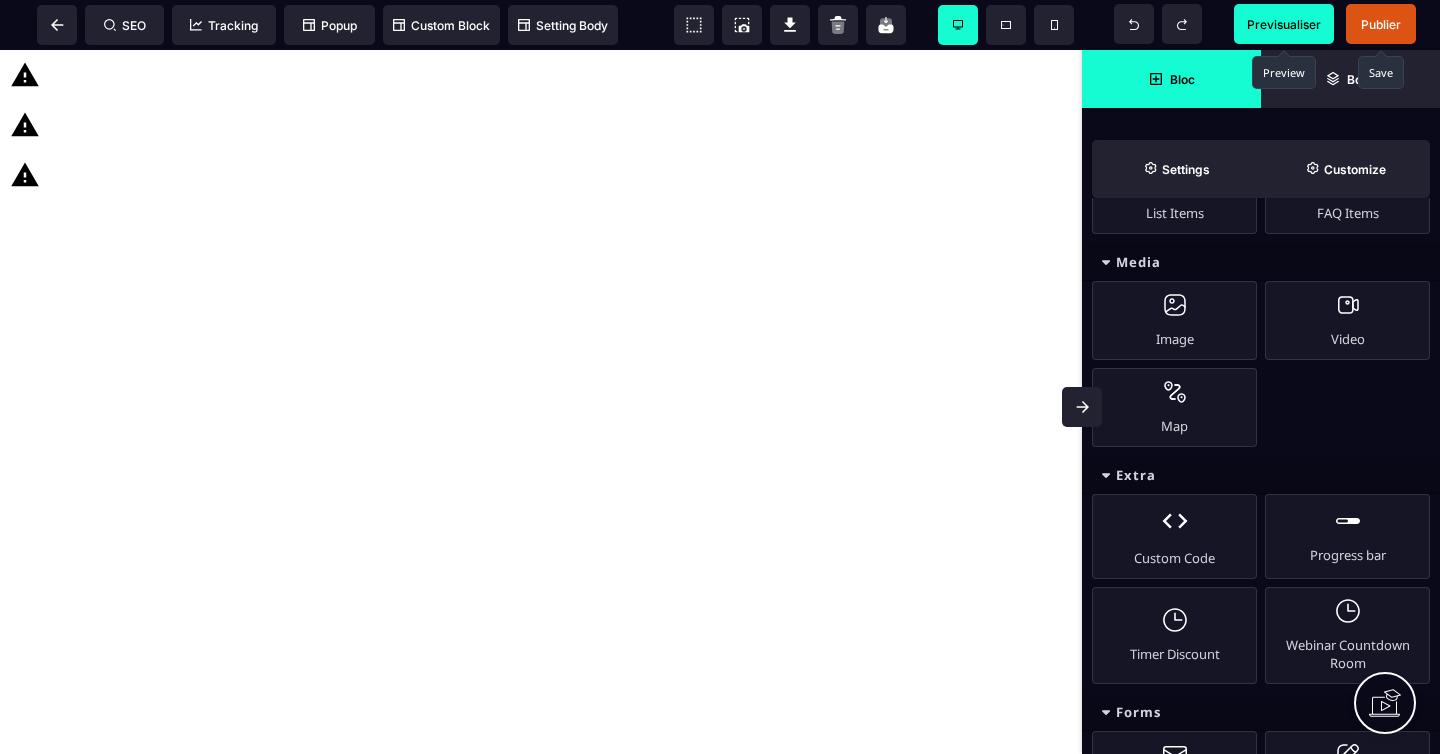 click on "Previsualiser" at bounding box center [1284, 24] 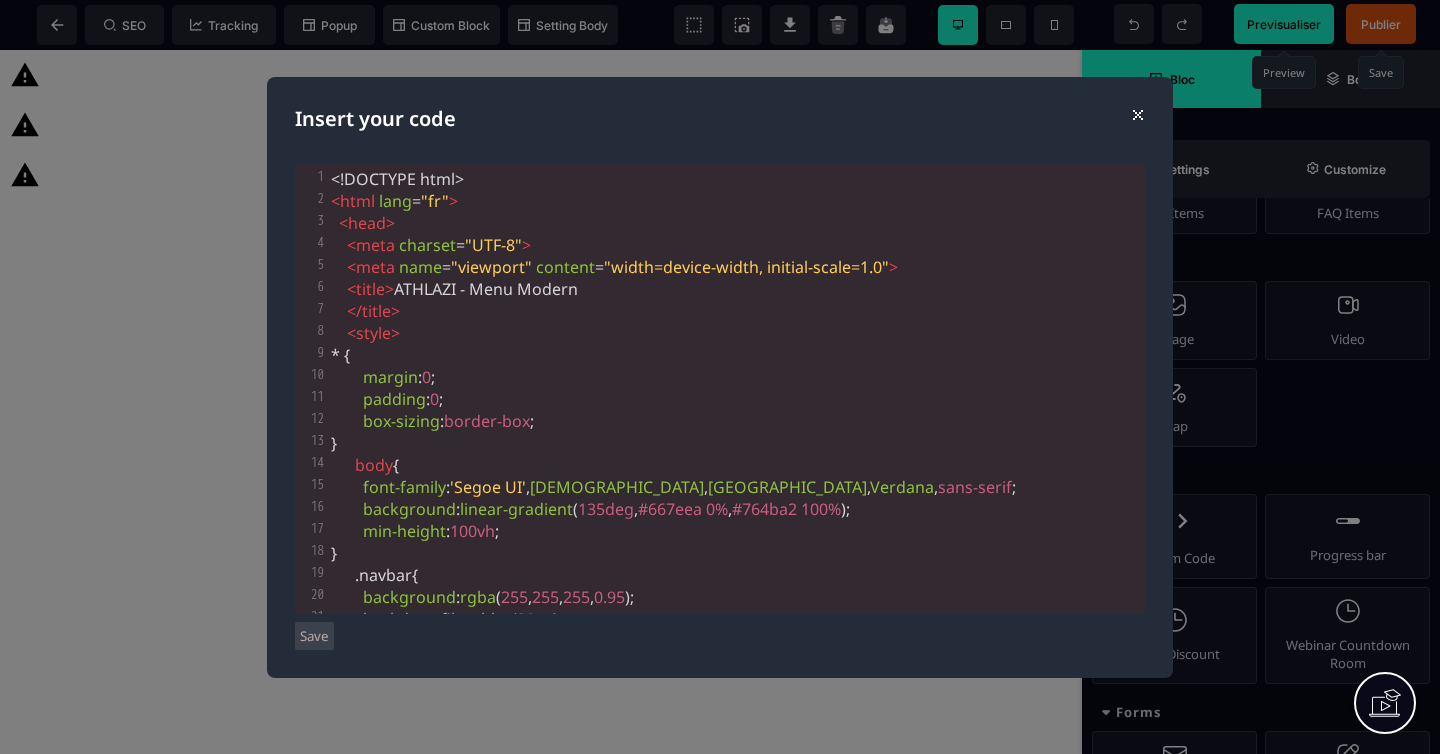 scroll, scrollTop: 389, scrollLeft: 0, axis: vertical 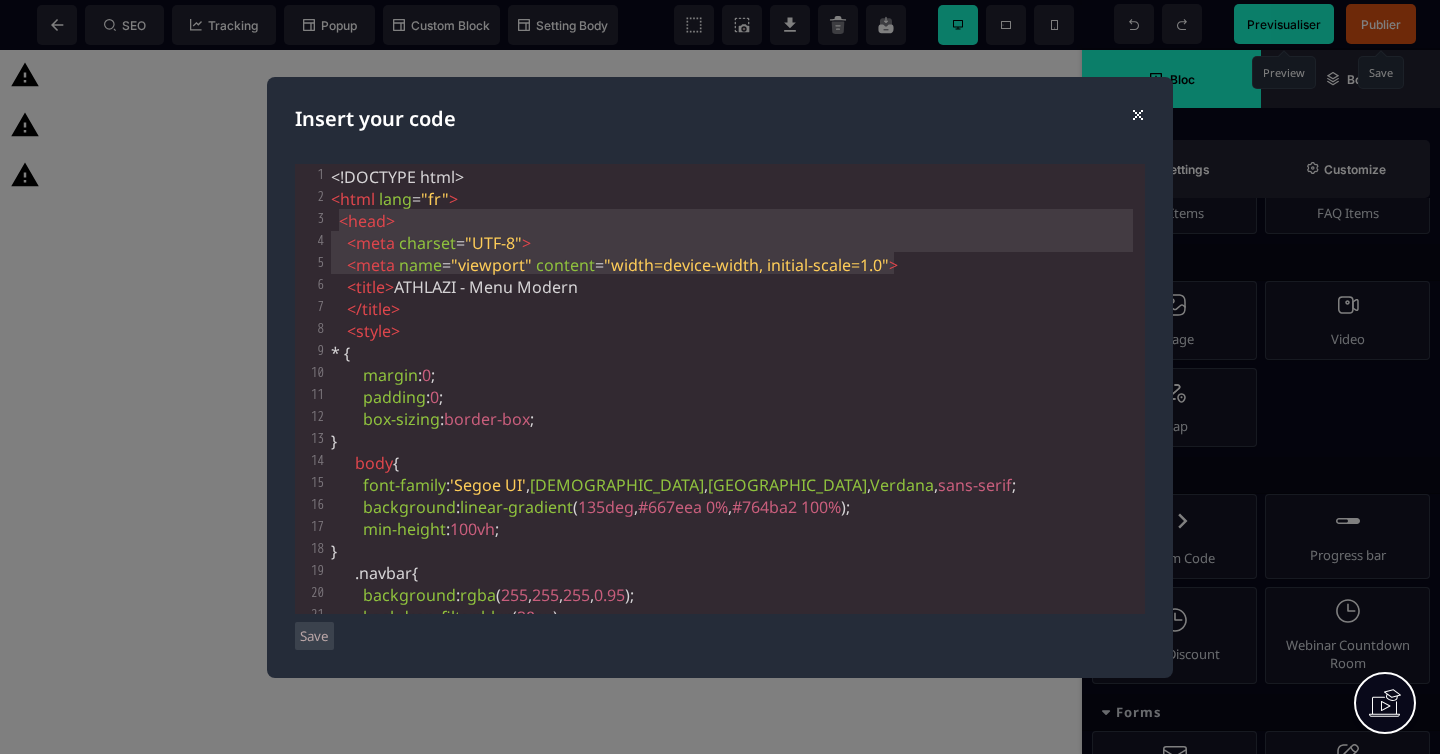 type on "**********" 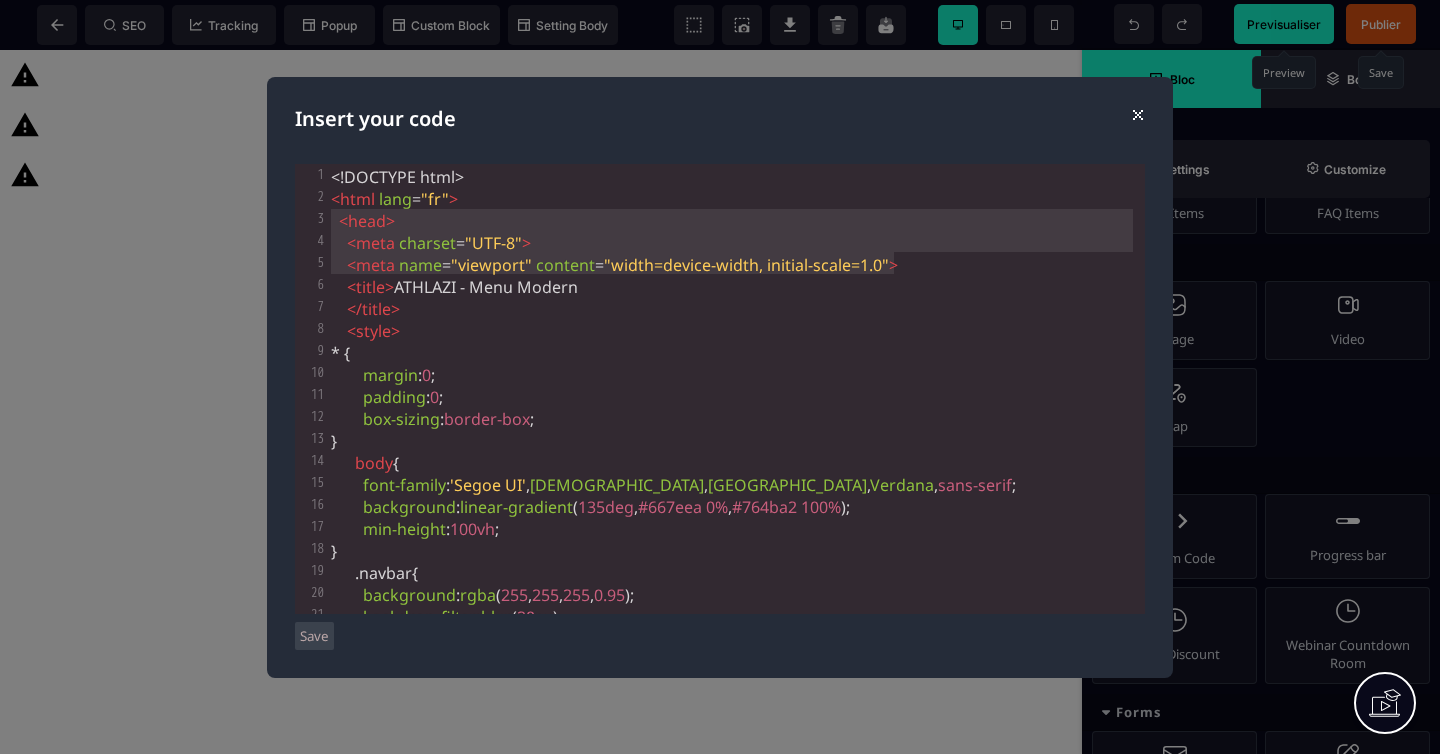 drag, startPoint x: 899, startPoint y: 263, endPoint x: 333, endPoint y: 227, distance: 567.14374 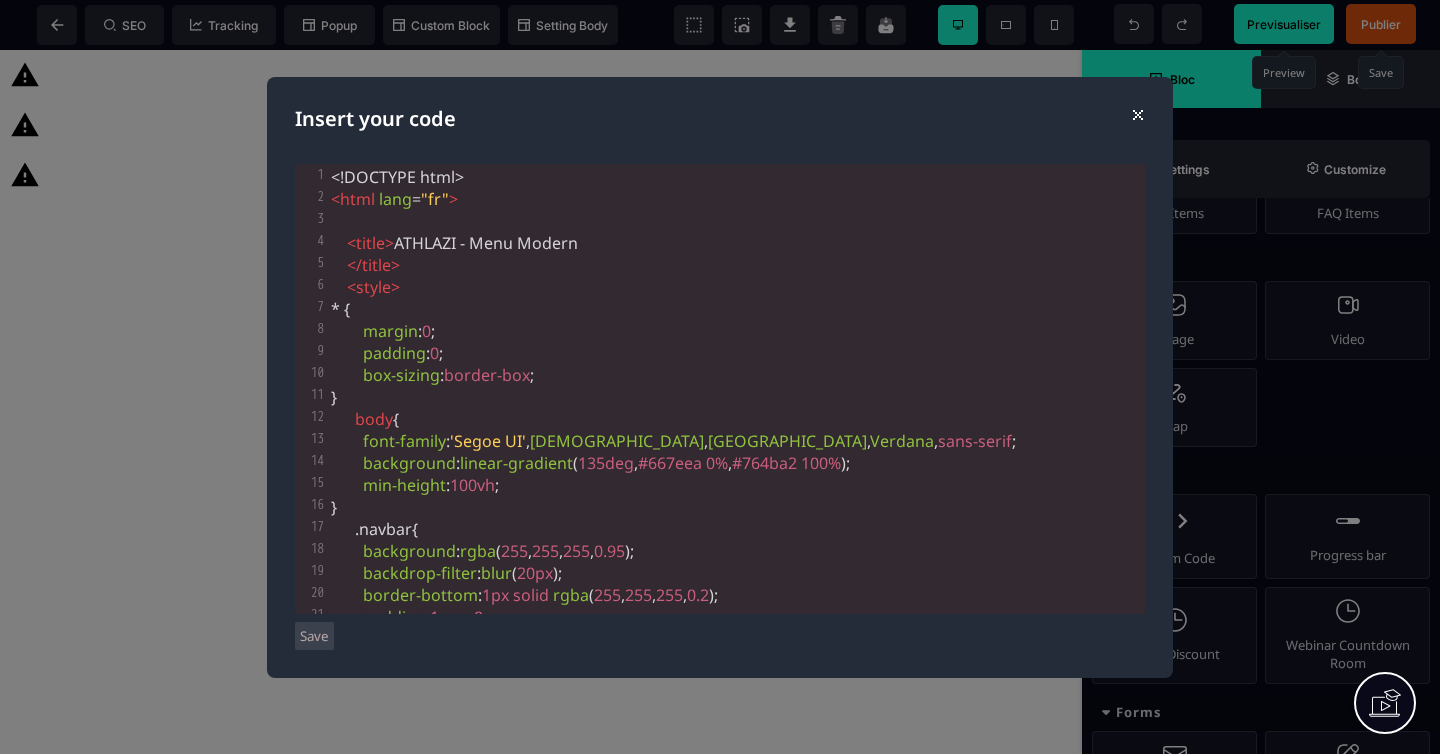 click on "​" at bounding box center (736, 221) 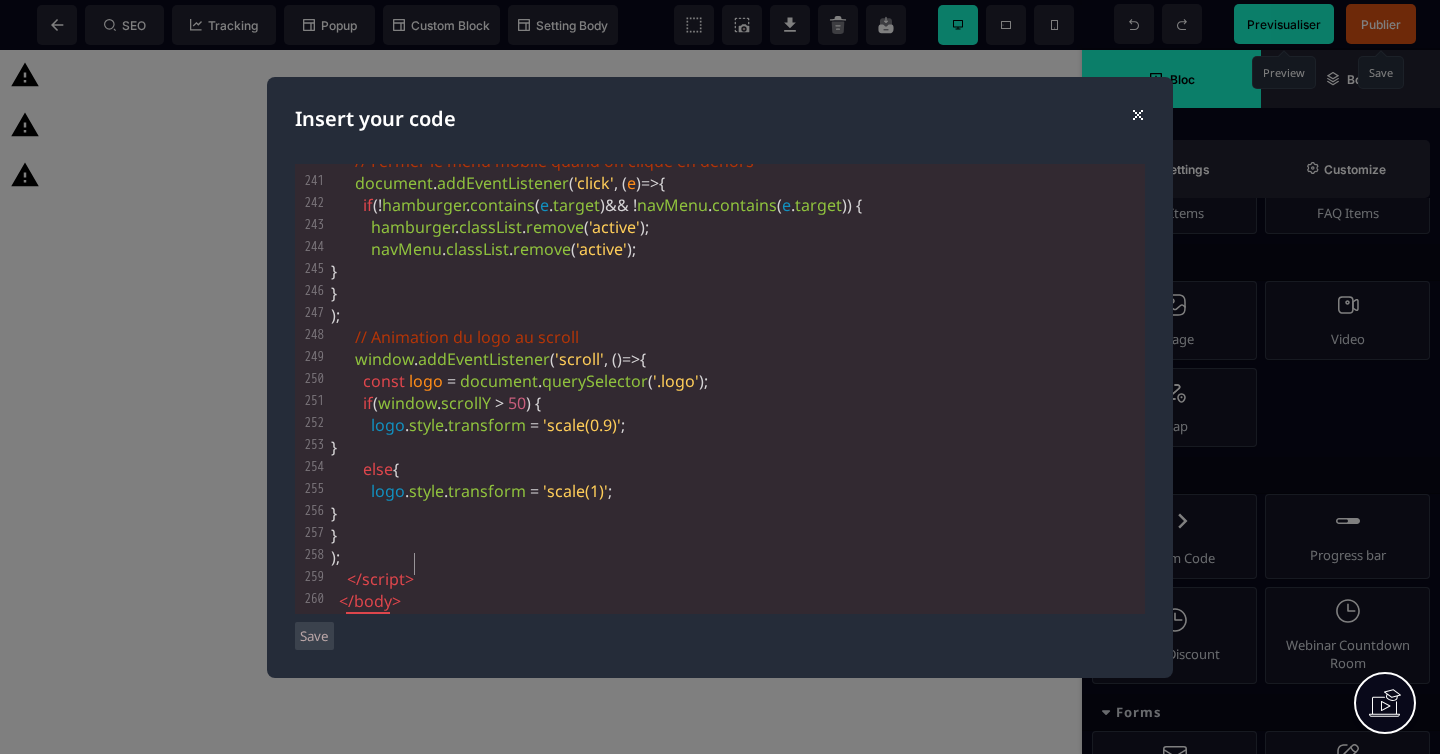 click on "</ script >" at bounding box center (736, 579) 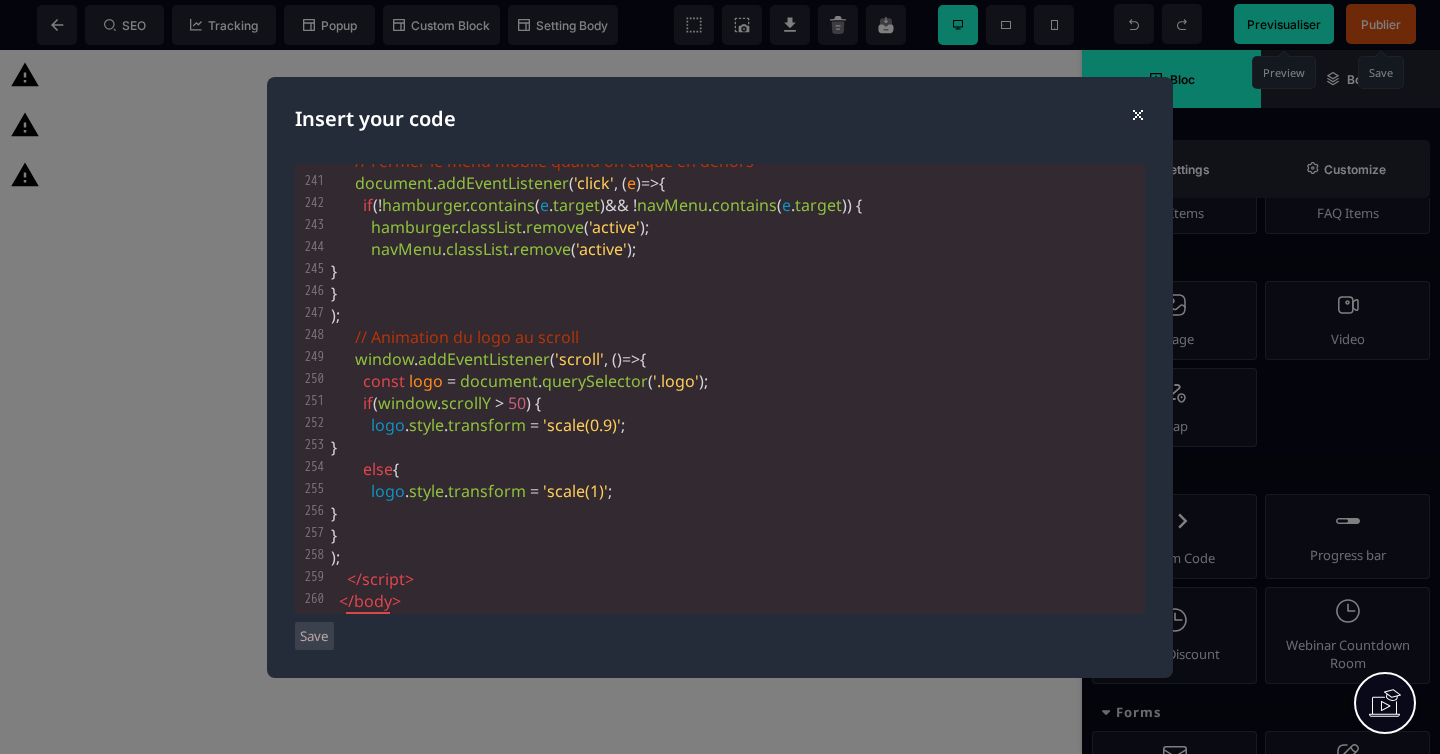 click on "x < html   lang = "fr" >   10       } 229       } 230                                 ); 231        // Fermer le menu mobile quand on clique sur un lien 232        document . querySelectorAll ( '.nav-link' ). forEach ( link   =>  { 233          link . addEventListener ( 'click' , ()  =>  { 234            hamburger . classList . remove ( 'active' ); 235            navMenu . classList . remove ( 'active' ); 236         } 237                              ); 238       } 239                                                     ); 240        // Fermer le menu mobile quand on clique en dehors 241        document . addEventListener ( 'click' , ( e )  =>  { 242          if  ( ! hamburger . contains ( e . target )  &&   ! navMenu . contains ( e . target )) { 243            hamburger . classList . remove ( 'active' ); 244            navMenu . classList . remove ( 'active' ); 245         } 246       } 247 248 249 ." at bounding box center (736, 271) 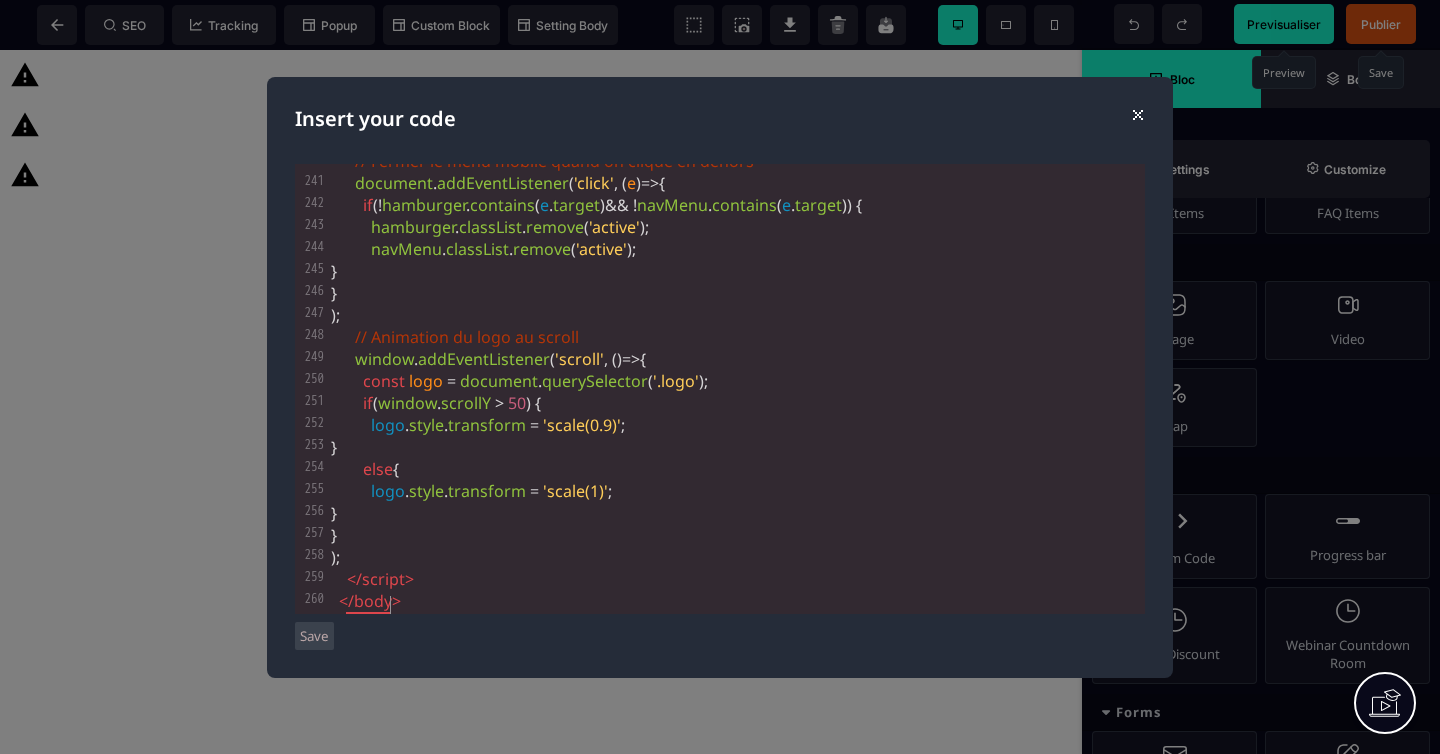 click on ">" at bounding box center (385, 623) 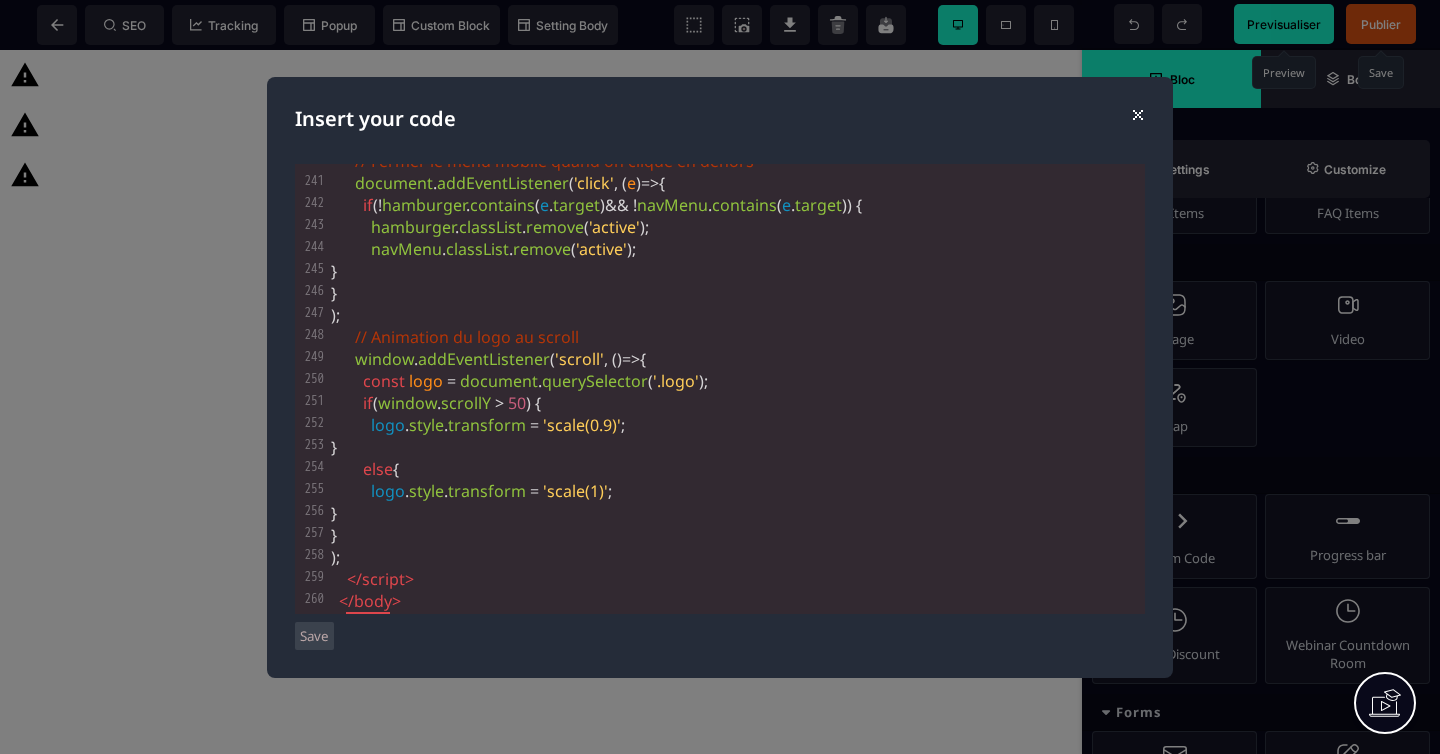 click on "</ html >" at bounding box center (736, 623) 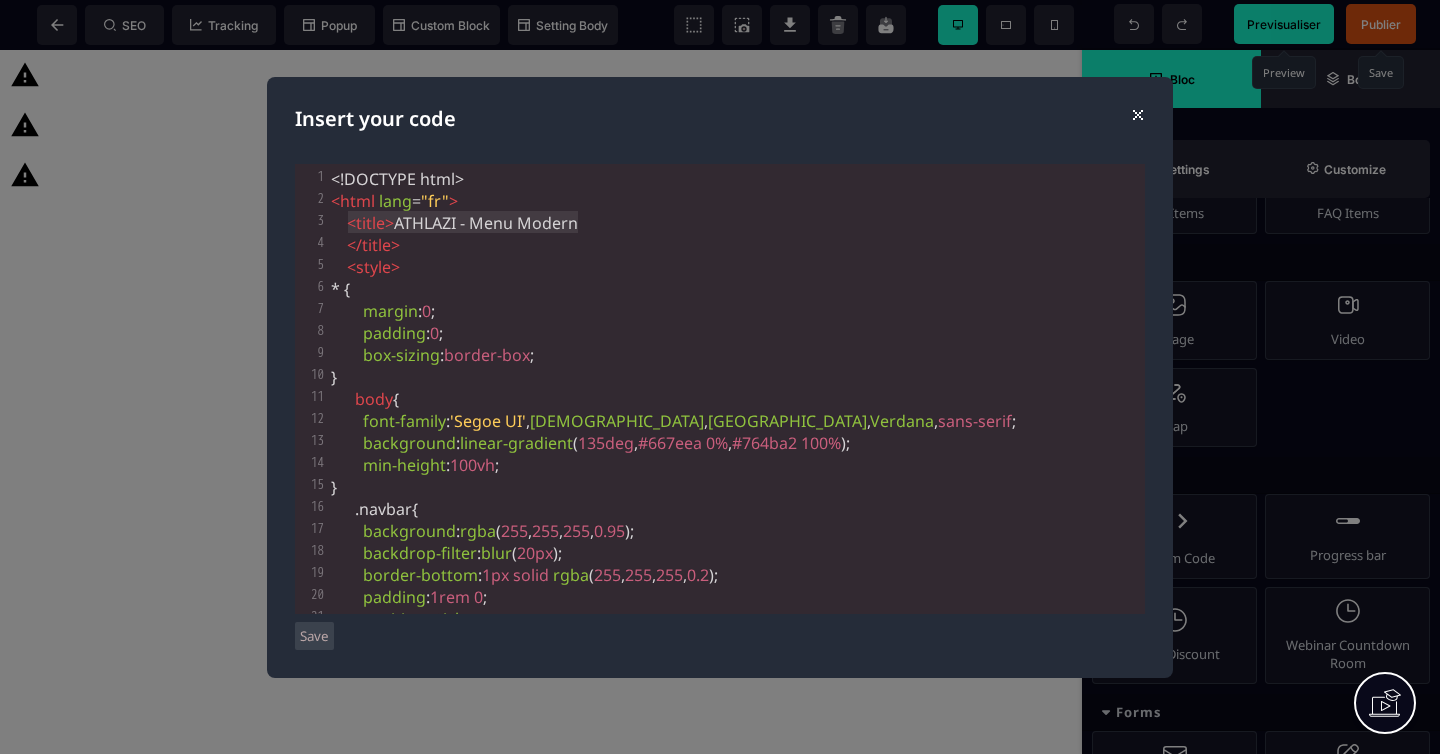 type on "**********" 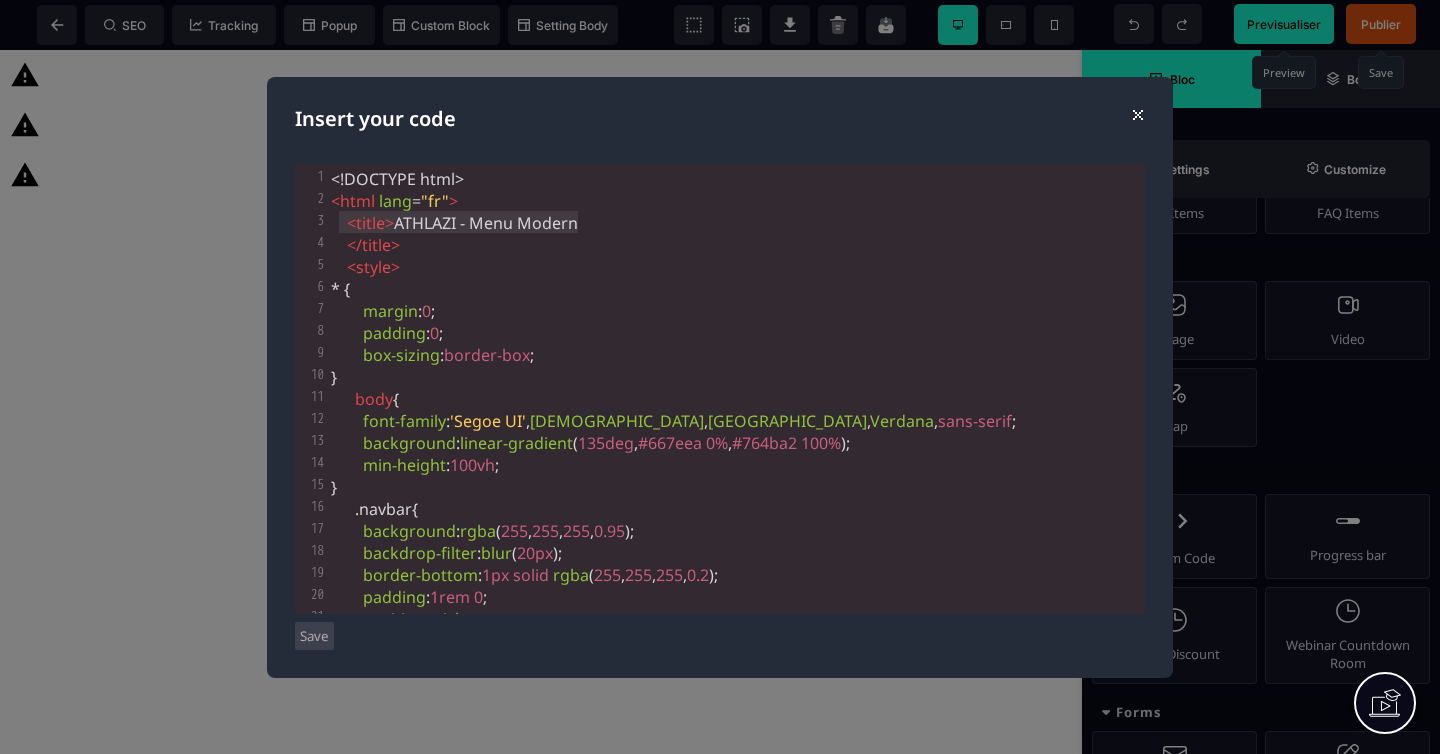 drag, startPoint x: 606, startPoint y: 223, endPoint x: 339, endPoint y: 222, distance: 267.00186 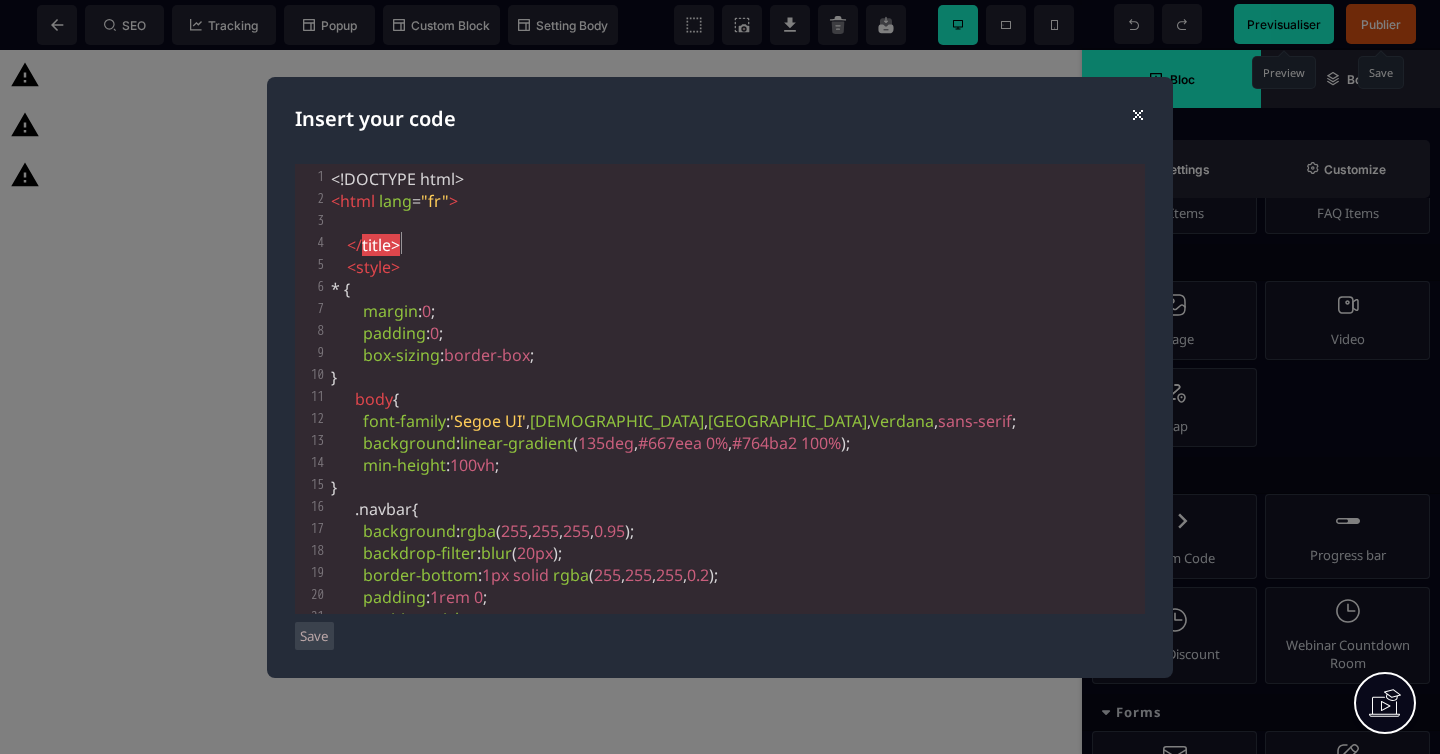 click on "</ title >" at bounding box center (736, 245) 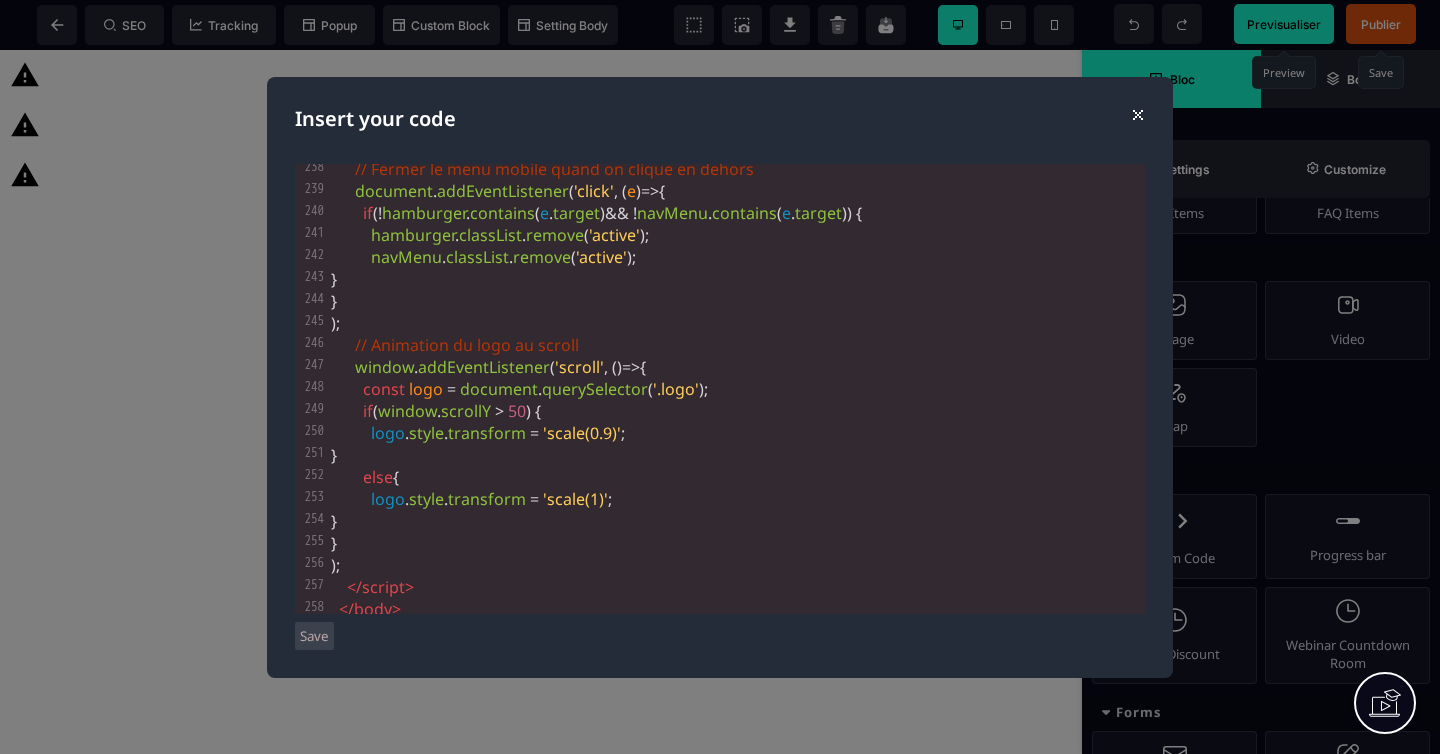 click on "</ html >" at bounding box center [736, 631] 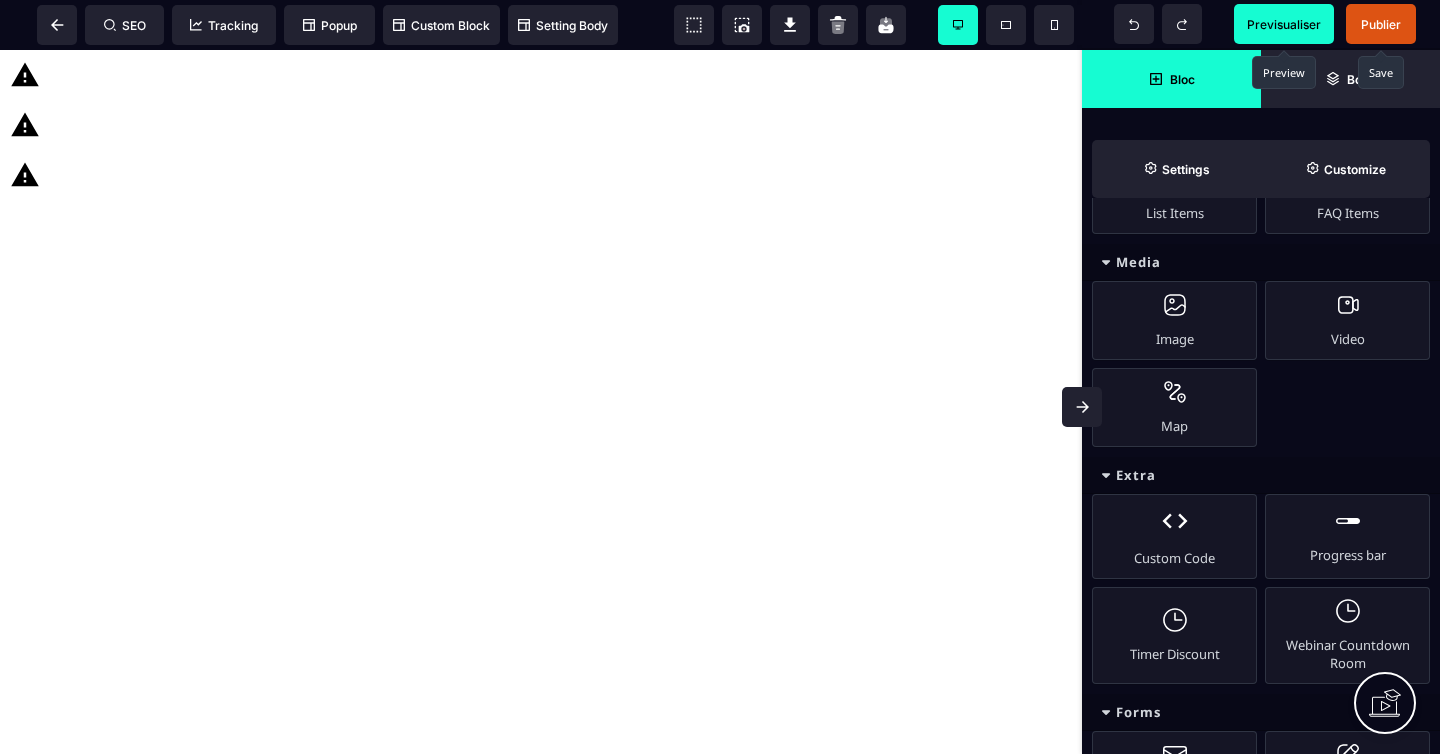 click on "Previsualiser" at bounding box center [1284, 24] 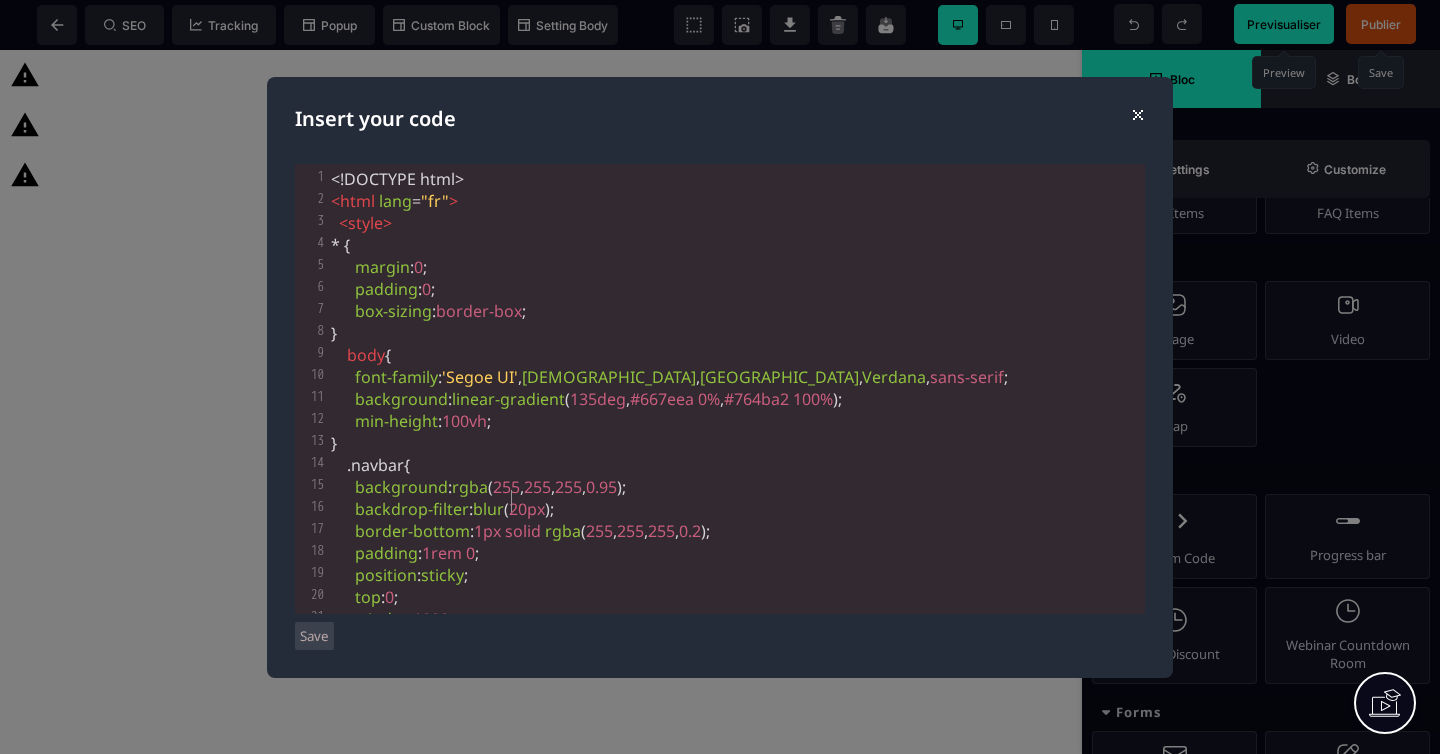click on "20px" at bounding box center [527, 509] 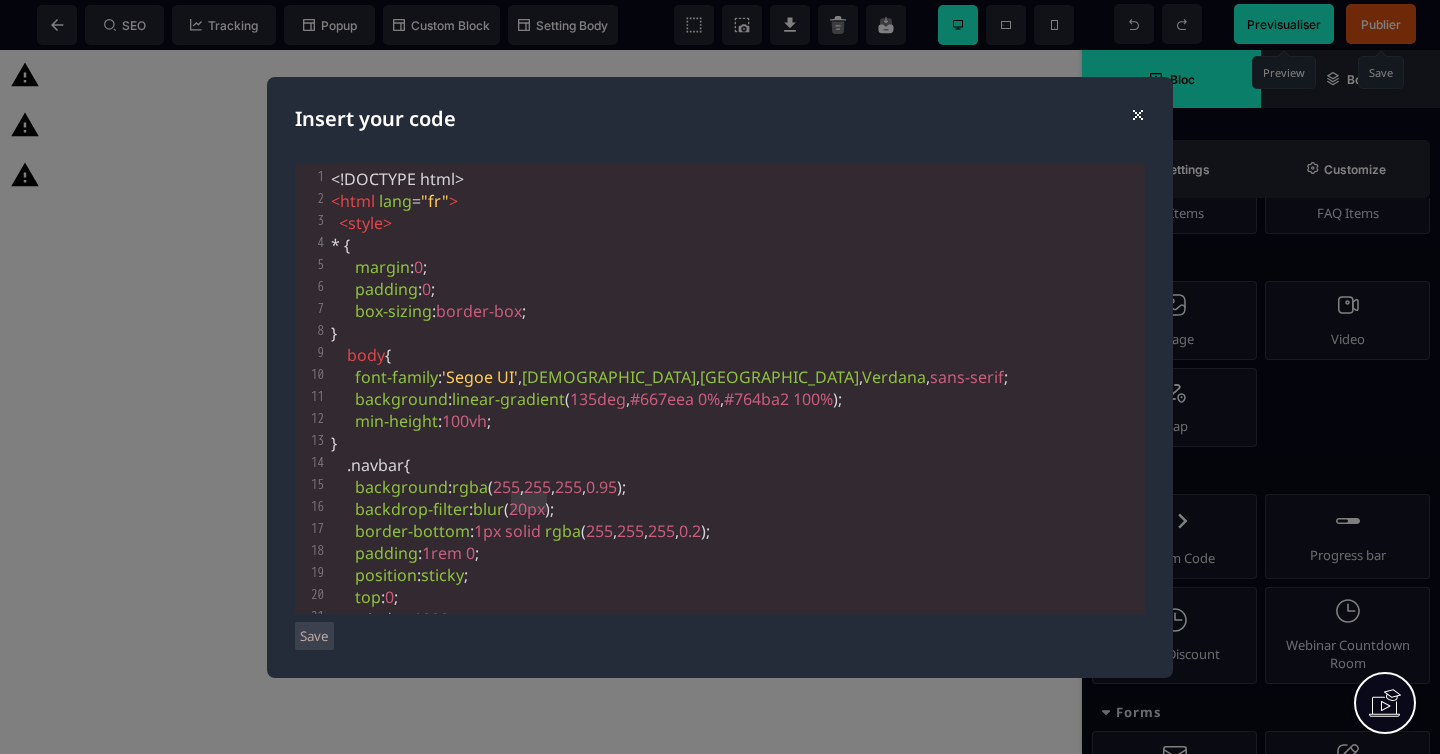 type on "**********" 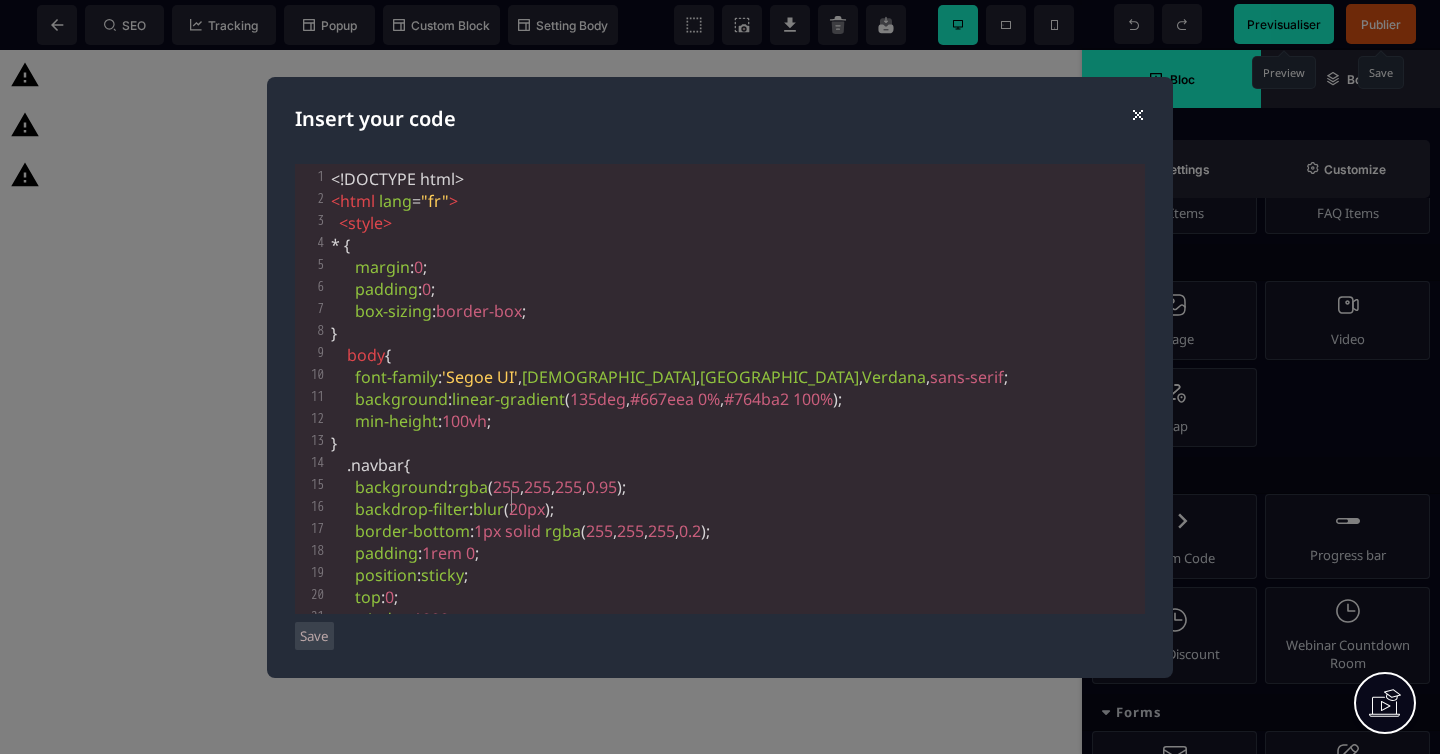 click on "20px" at bounding box center (527, 509) 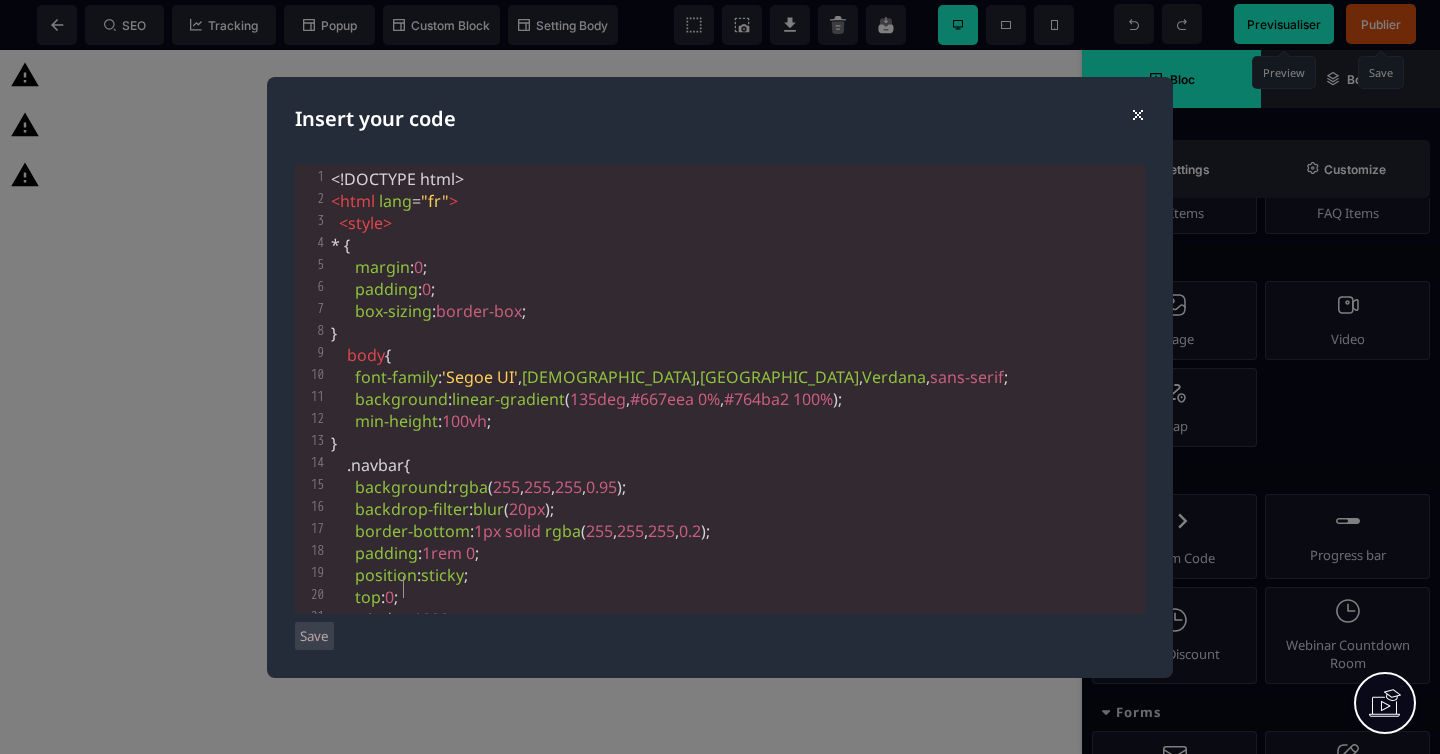 type on "**********" 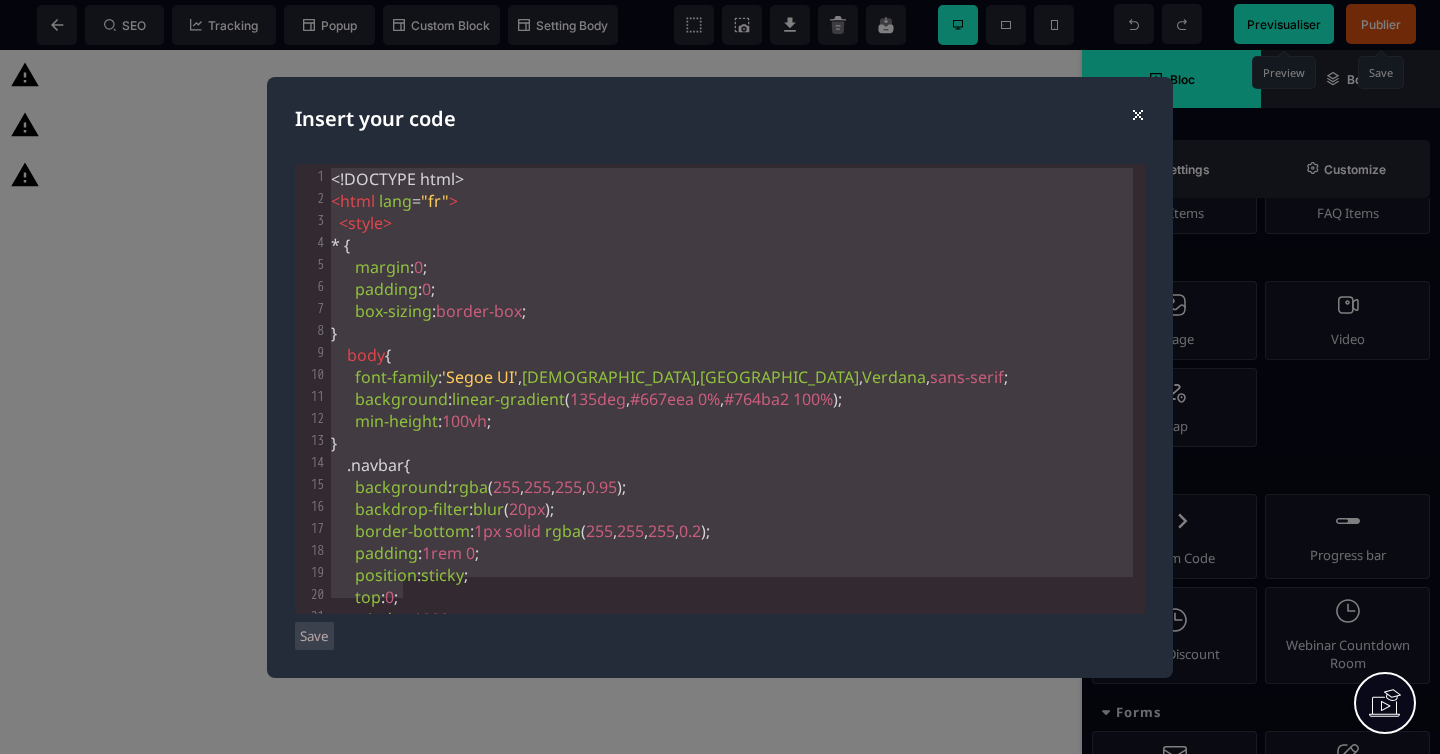 drag, startPoint x: 499, startPoint y: 595, endPoint x: 275, endPoint y: -15, distance: 649.8277 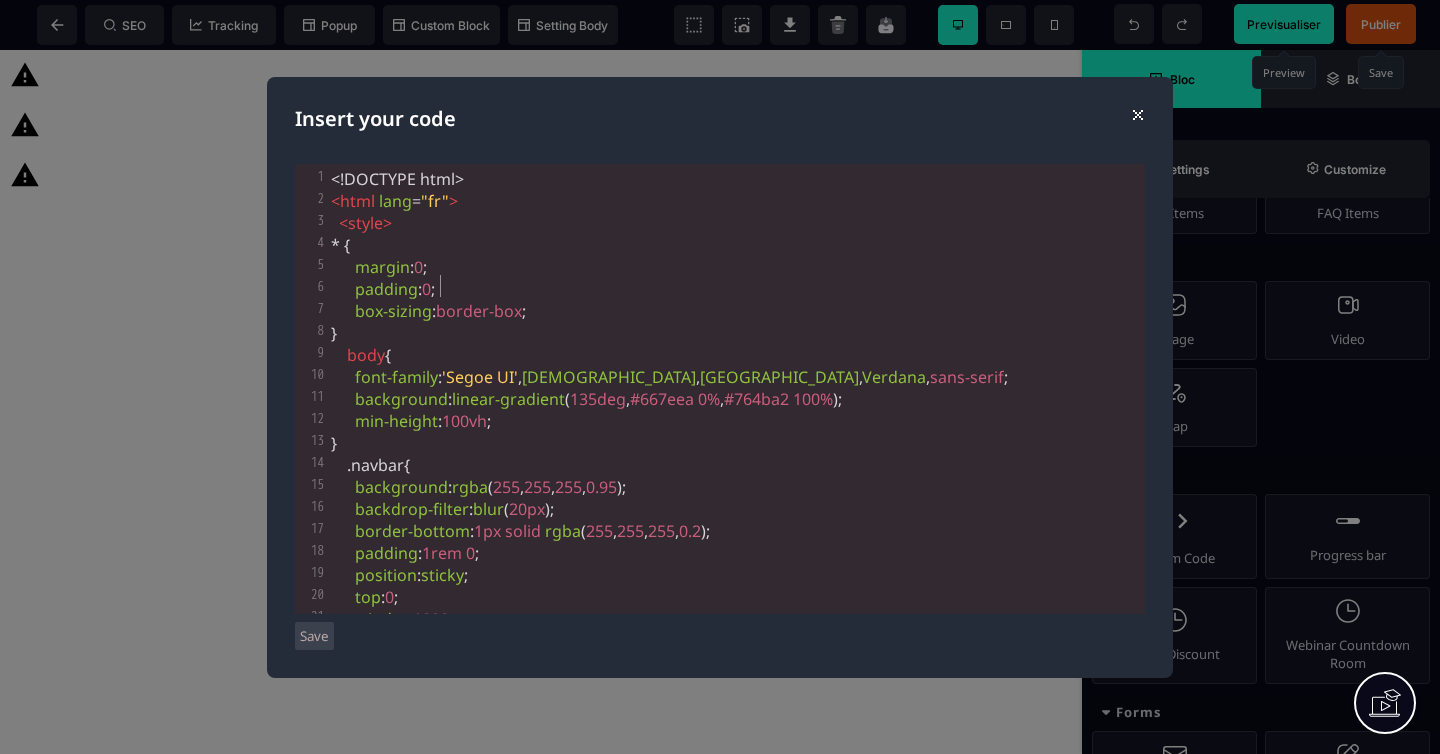 type on "**********" 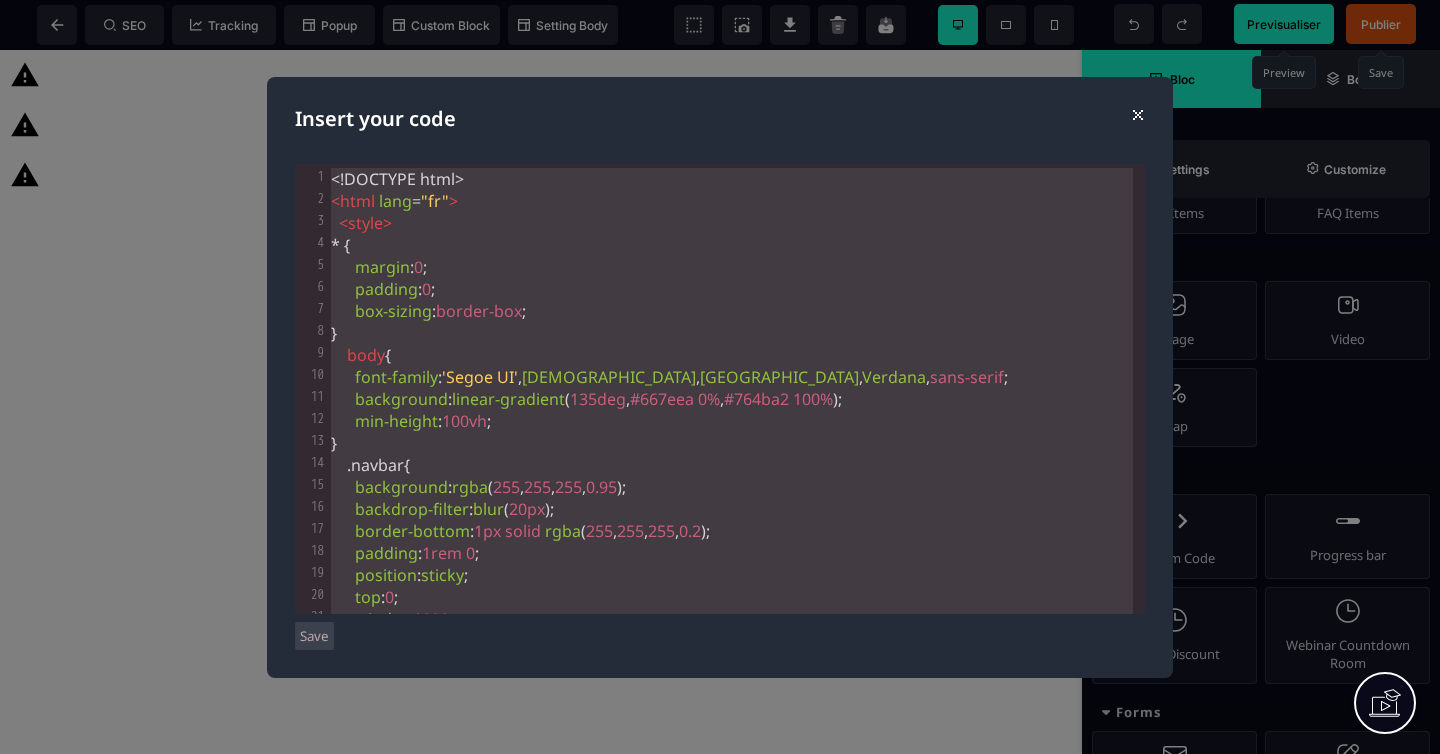 type 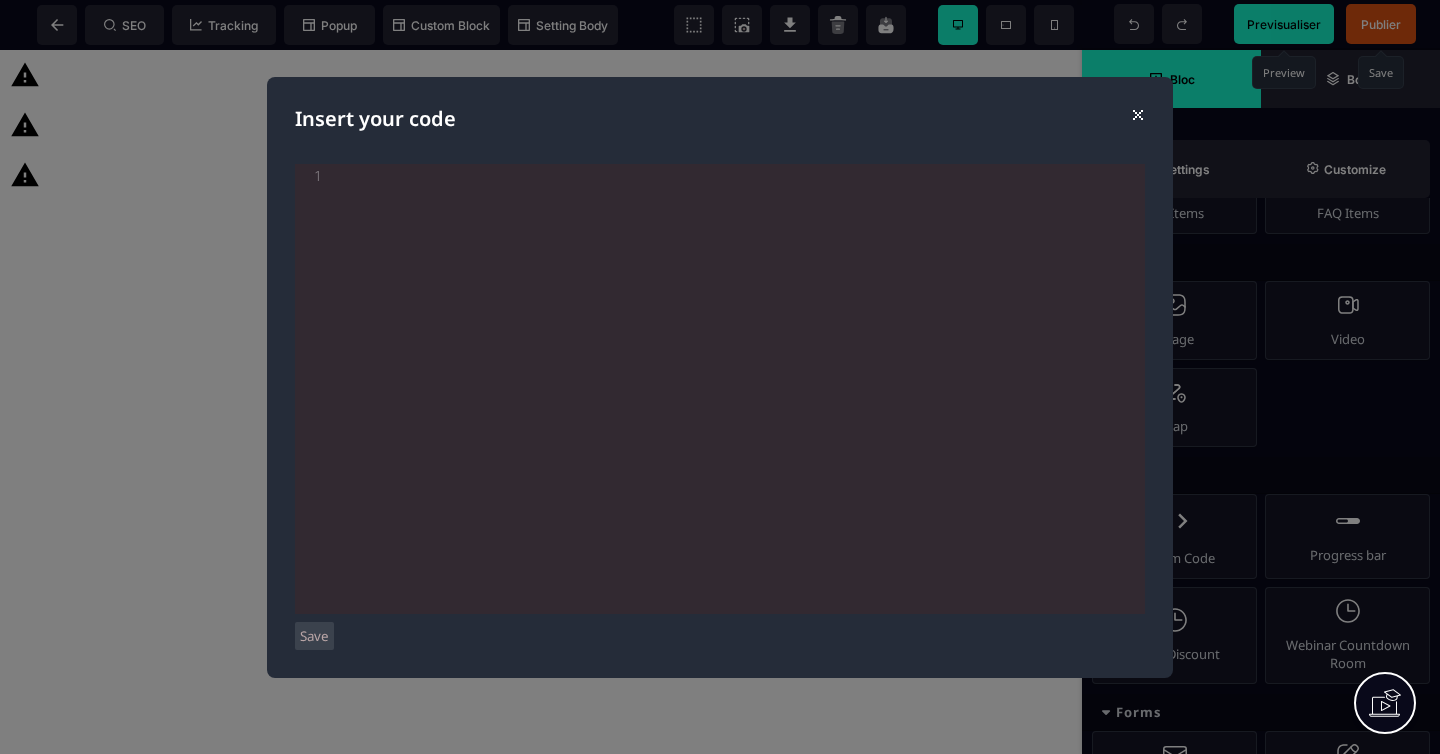 click on "⨯" at bounding box center (1137, 113) 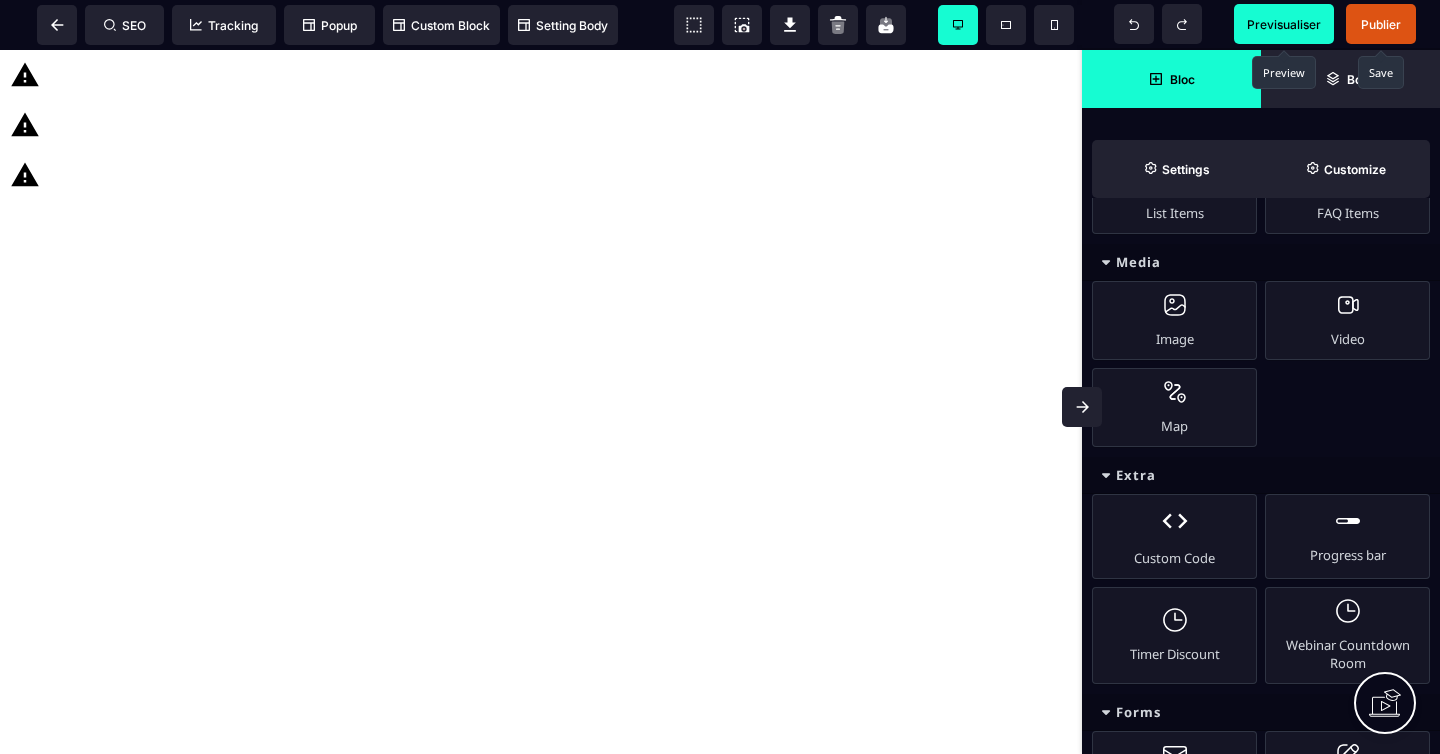 click on "Custom code with  <script>  can't be rendered on the canvas" at bounding box center (541, 125) 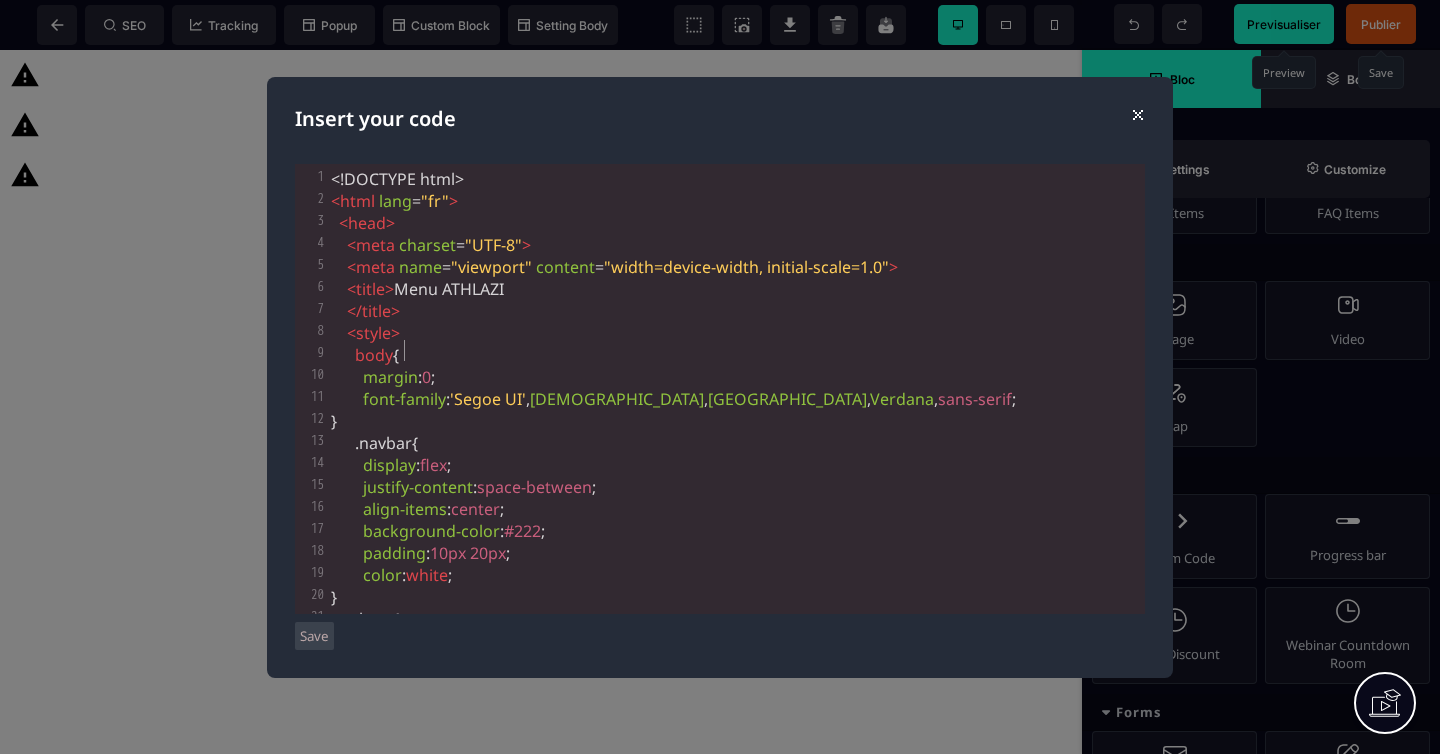click on "body  {" at bounding box center [736, 355] 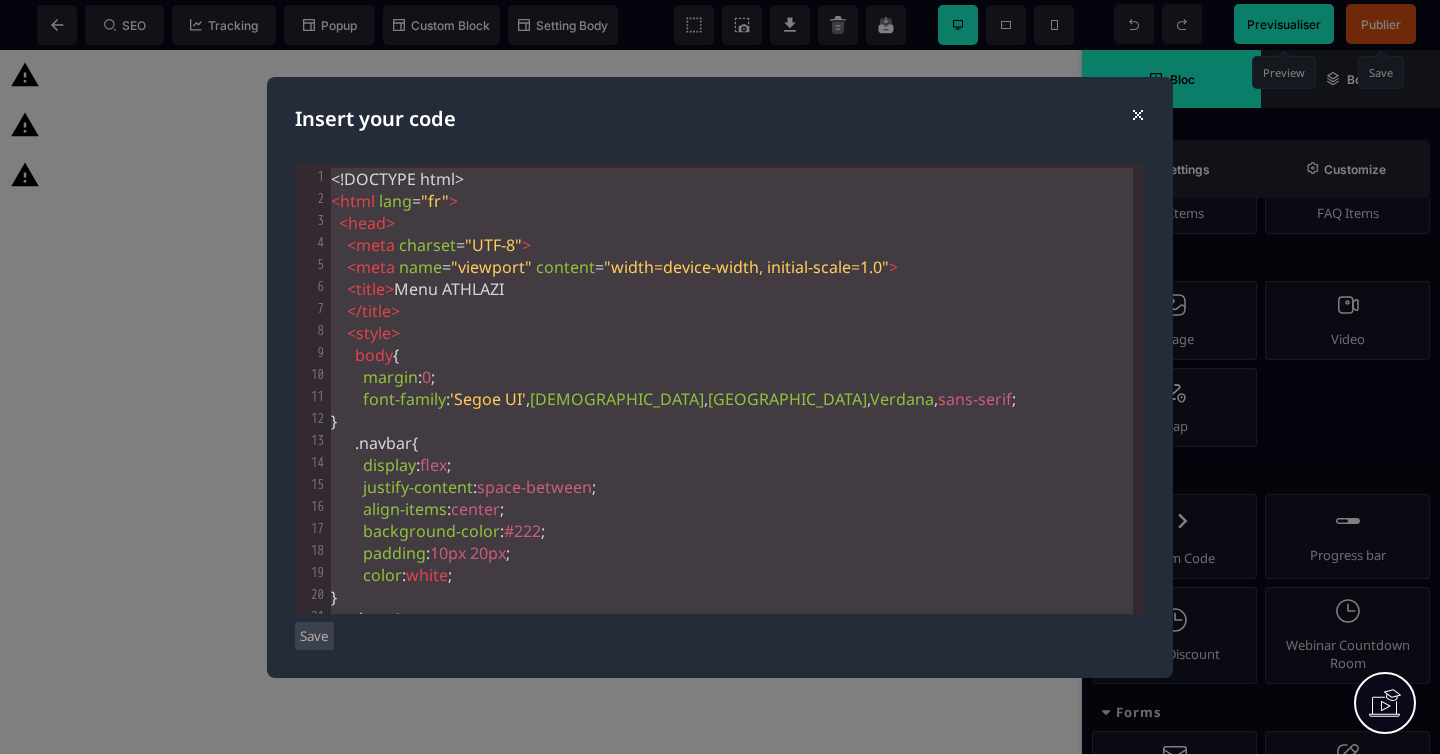 type 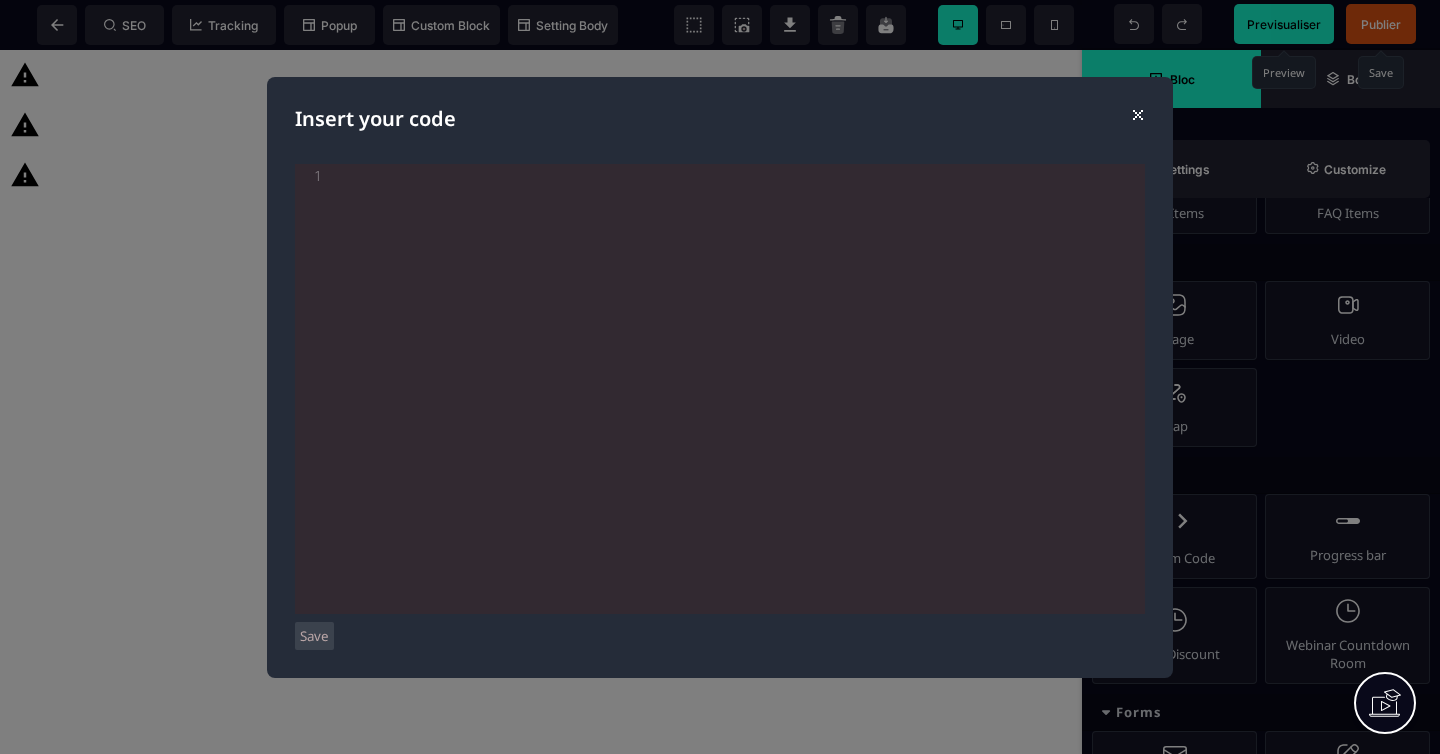 click on "⨯" at bounding box center [1137, 113] 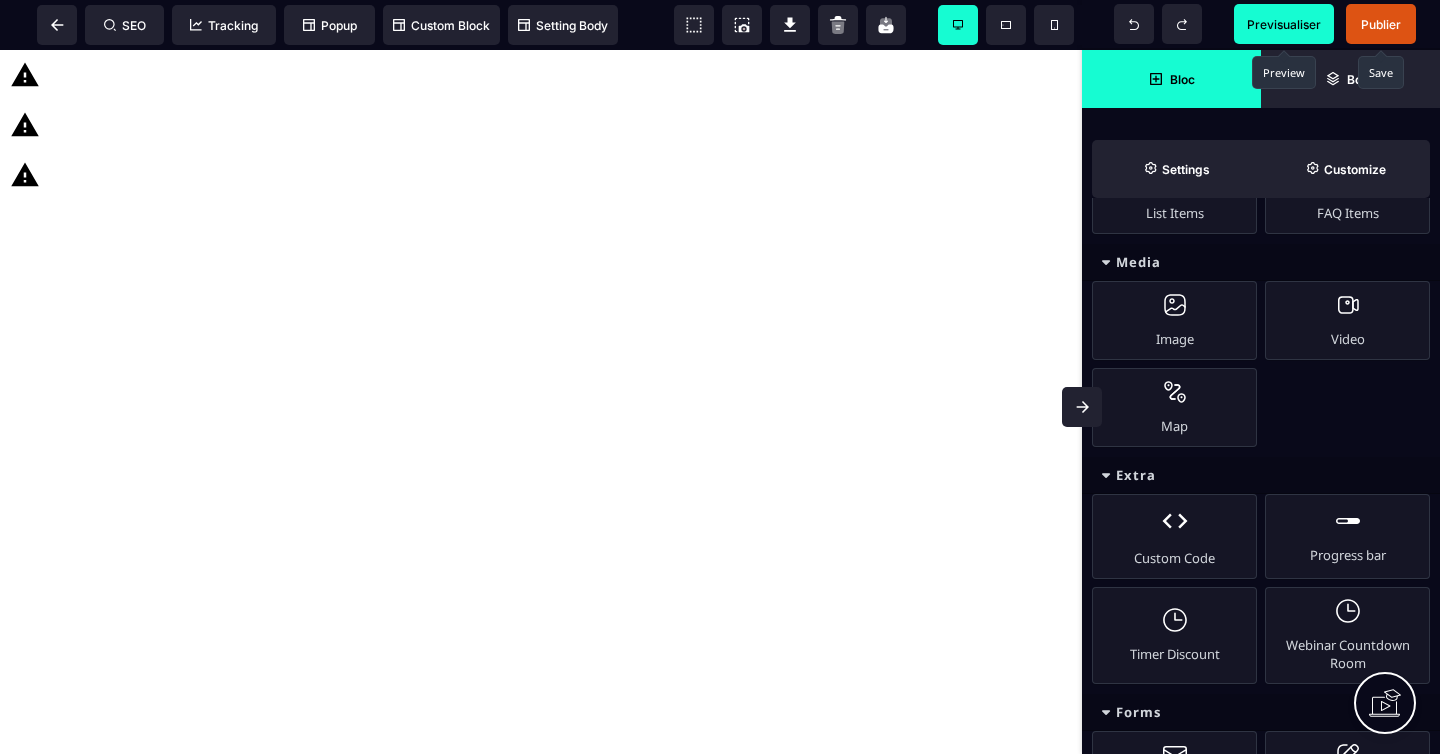 click on "Custom code with  <script>  can't be rendered on the canvas" at bounding box center (541, 75) 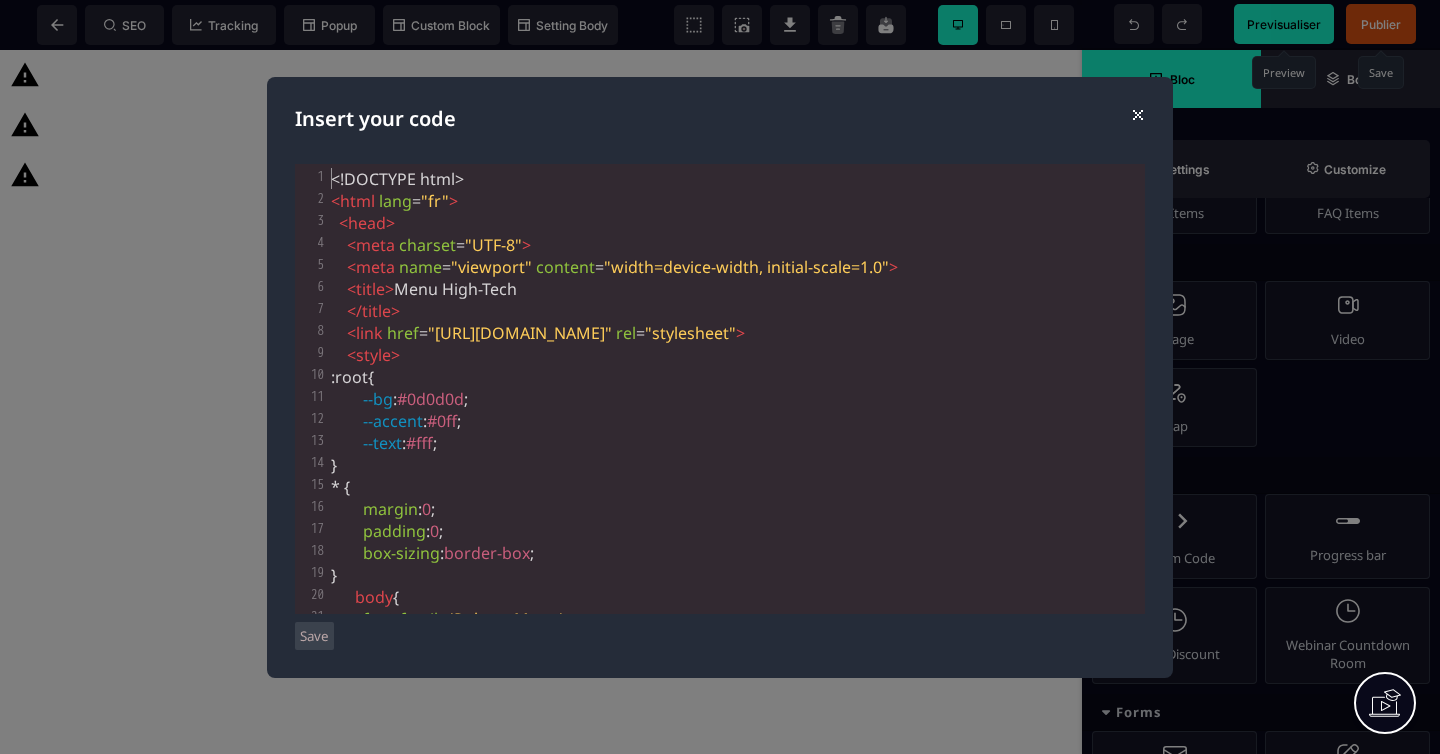type on "**********" 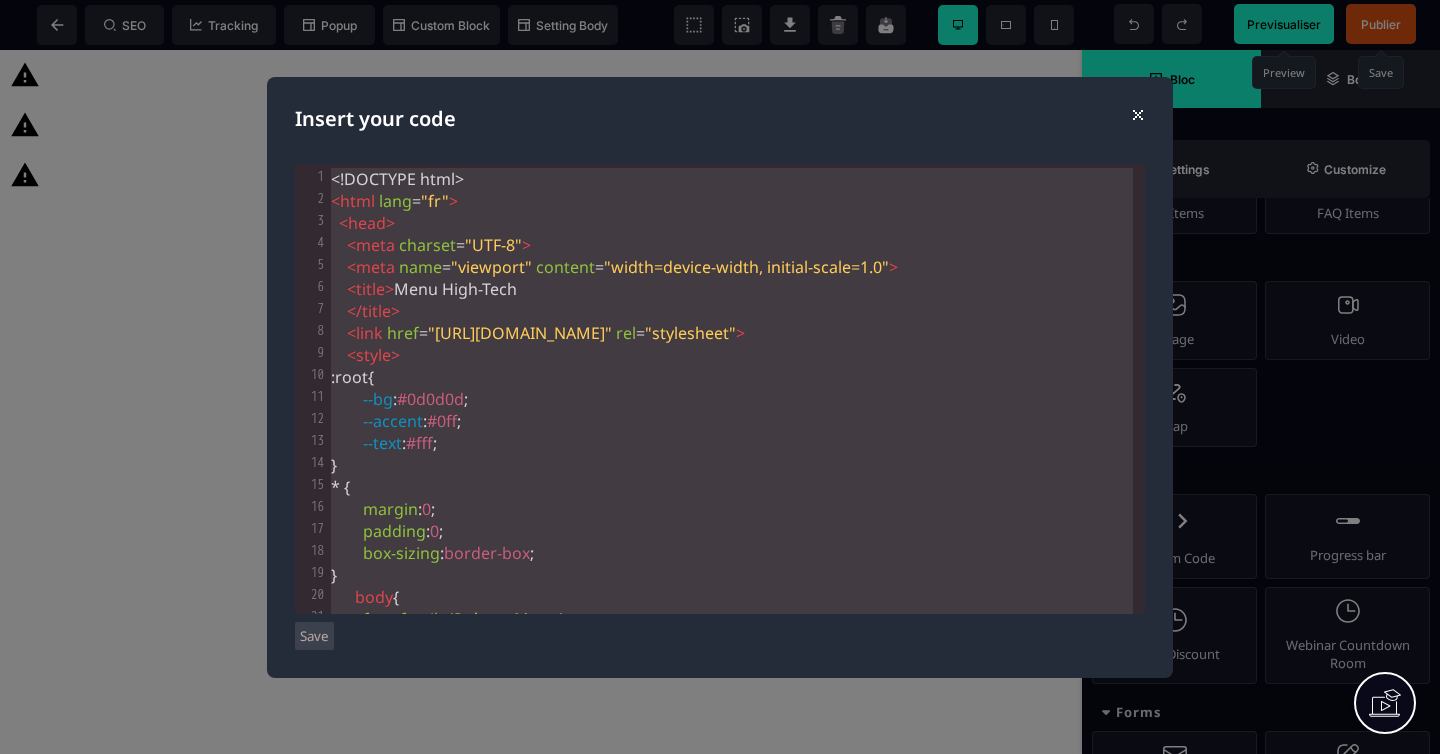 type 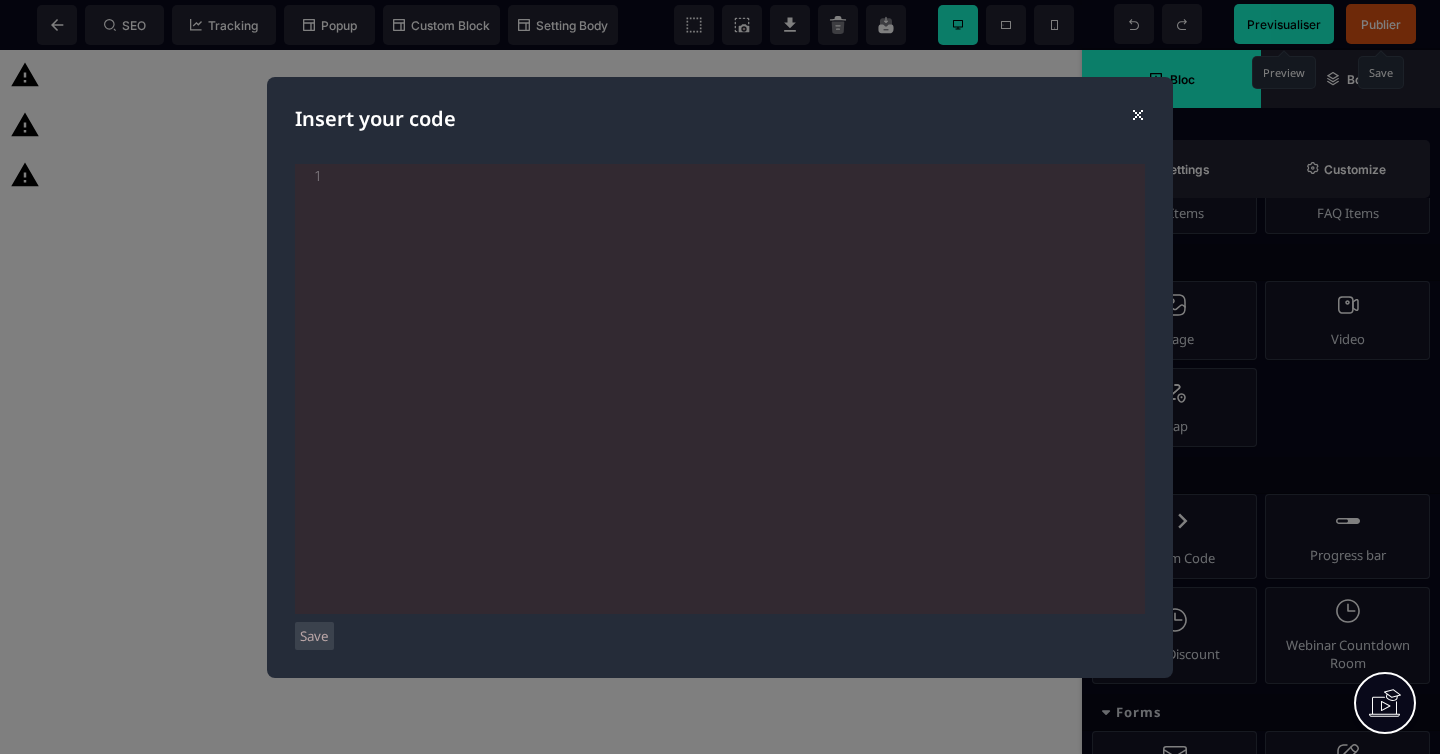 click on "Save" at bounding box center (314, 636) 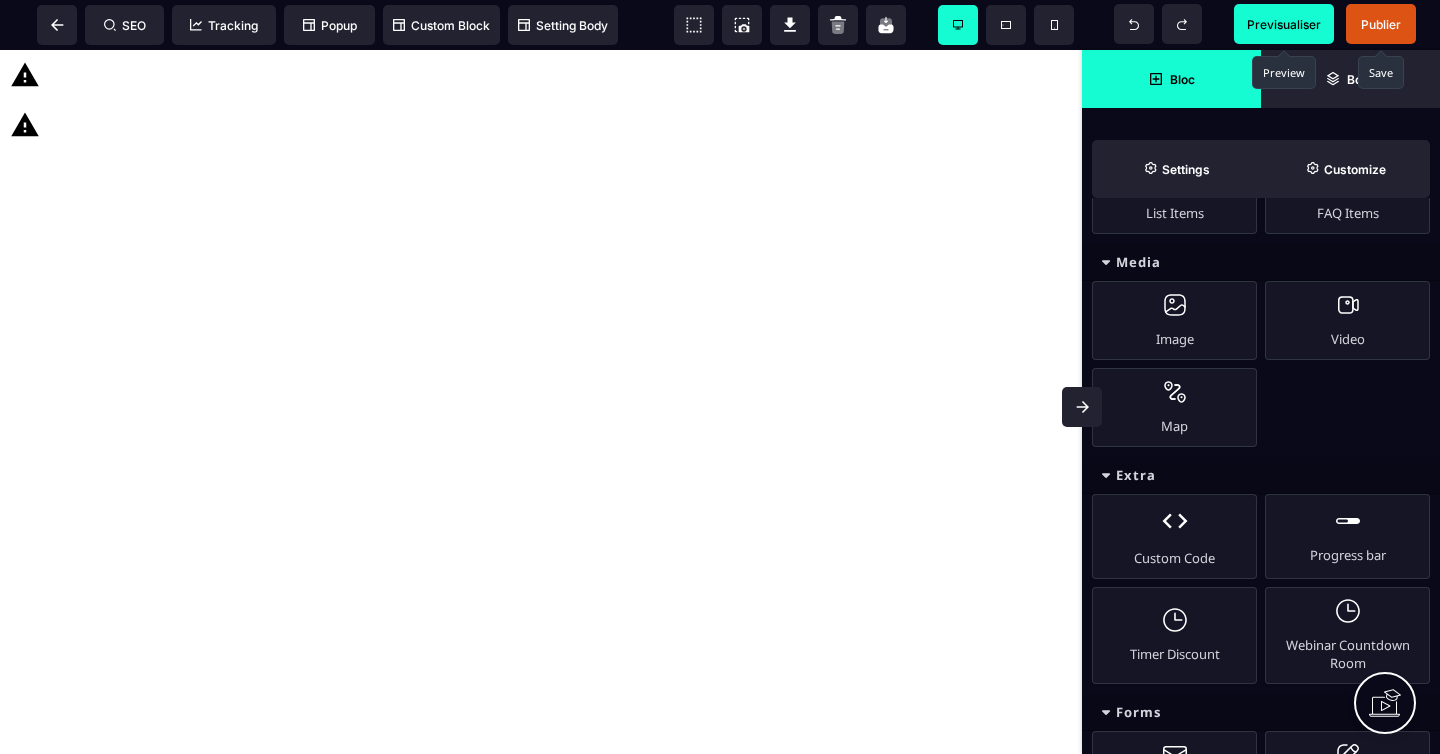 click on "Custom code with  <script>  can't be rendered on the canvas" at bounding box center (541, 75) 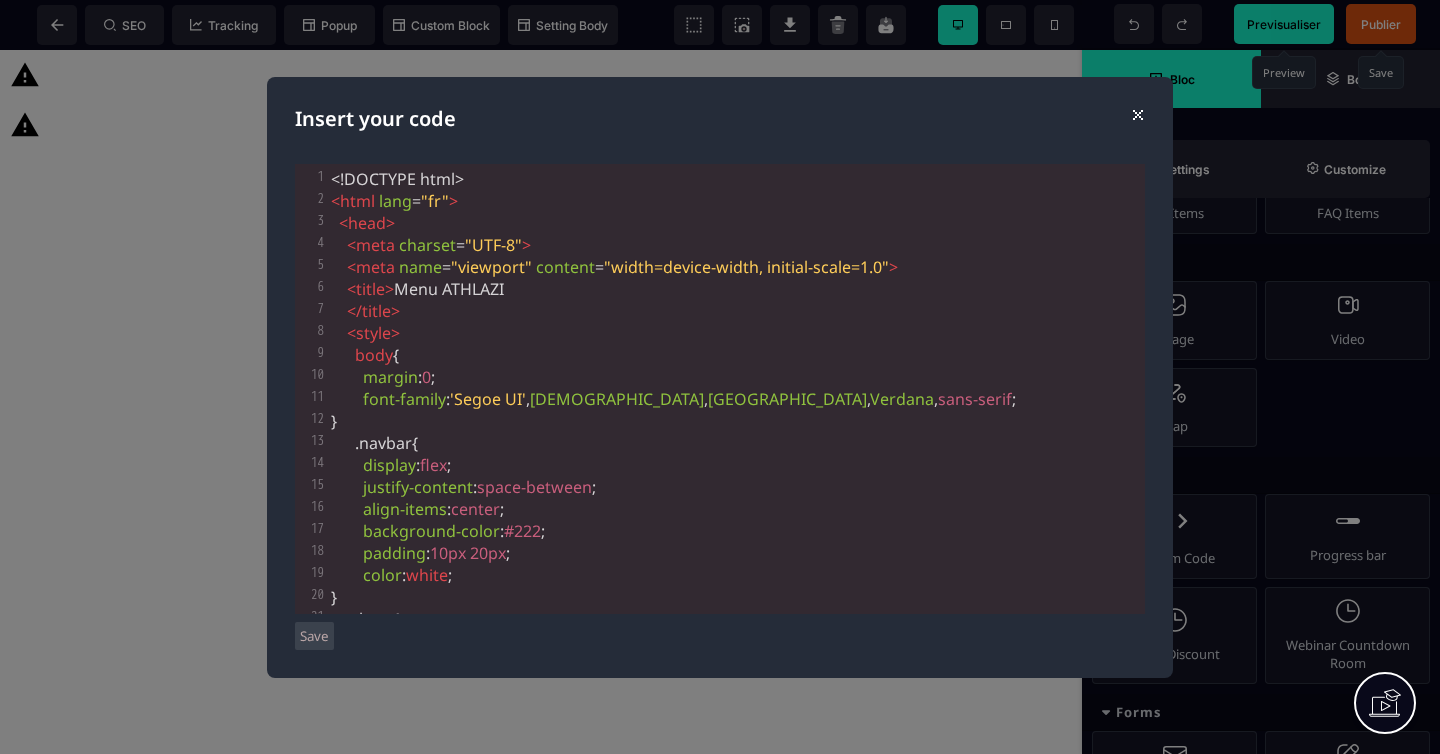 click on "title" at bounding box center (370, 289) 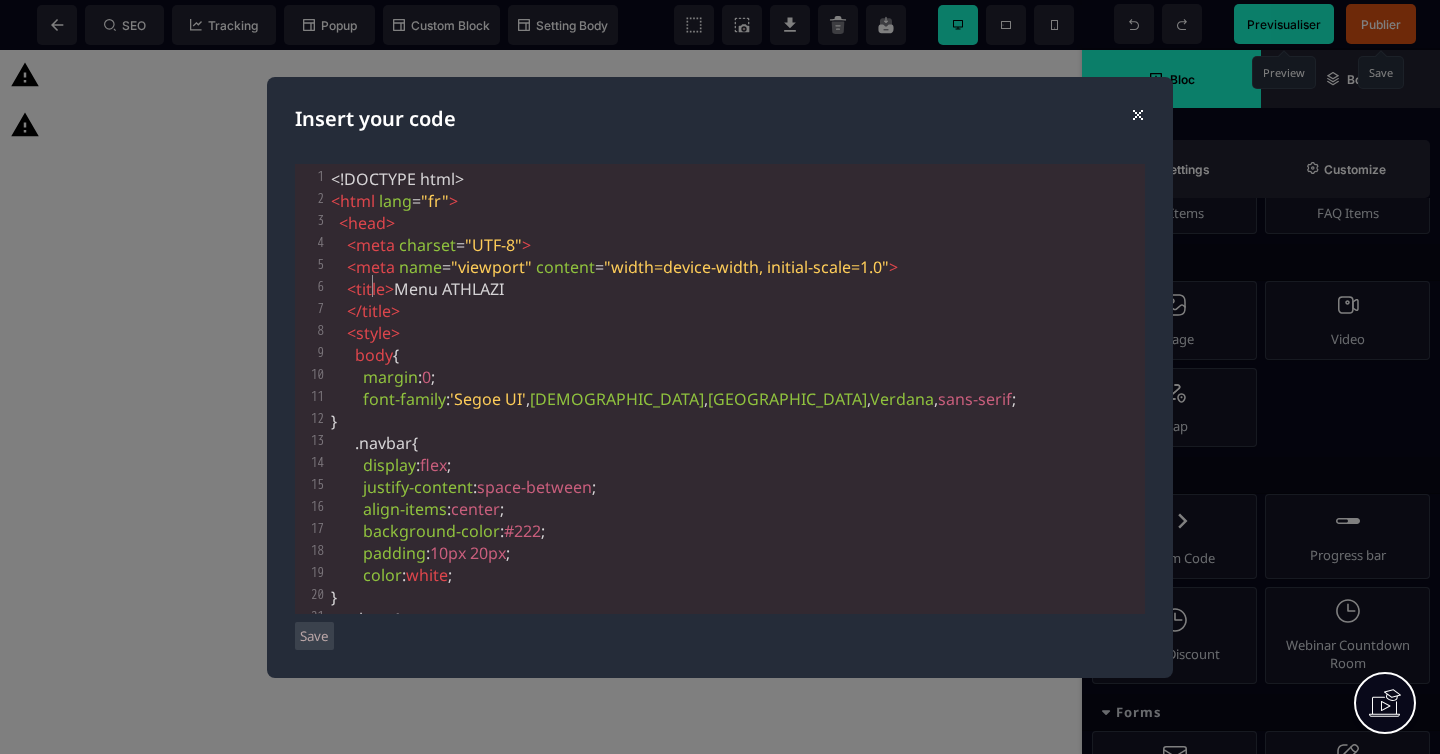 type on "**********" 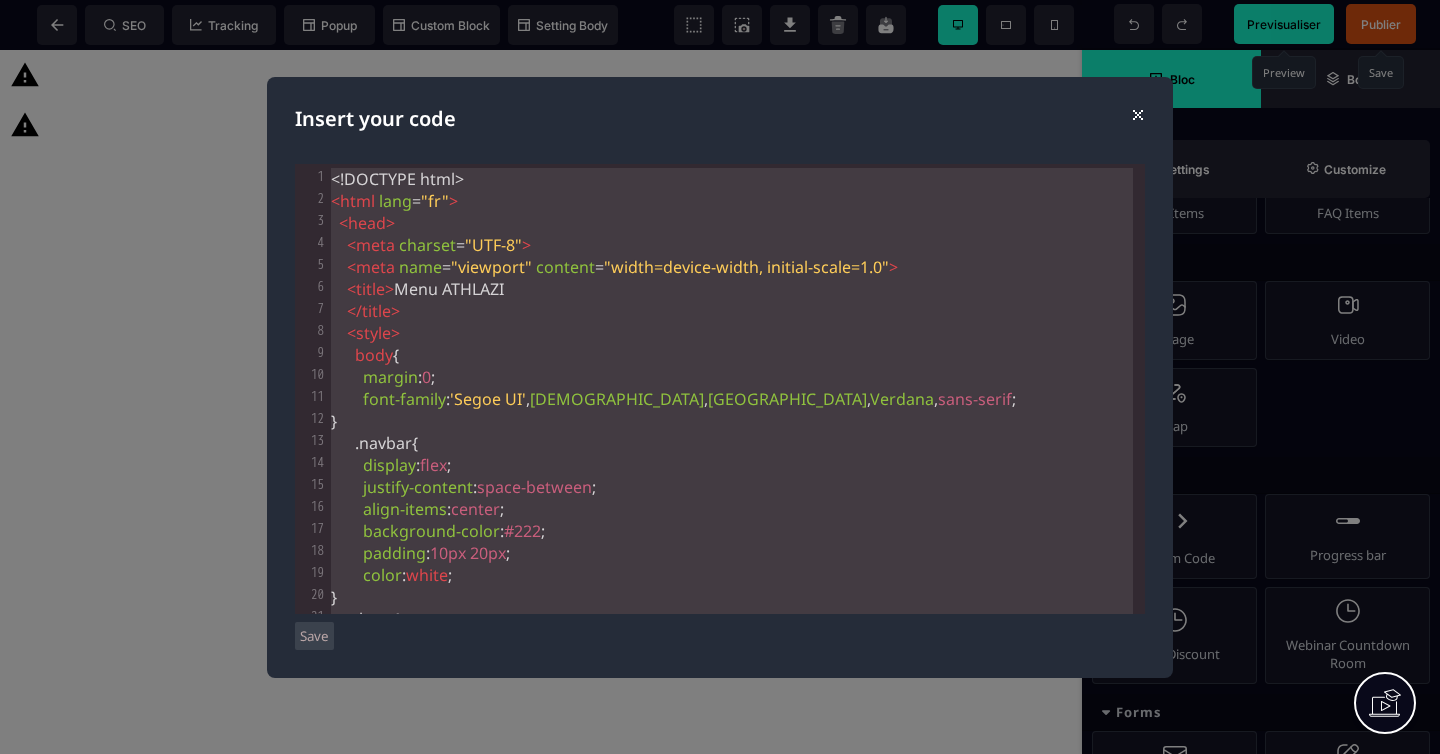 type 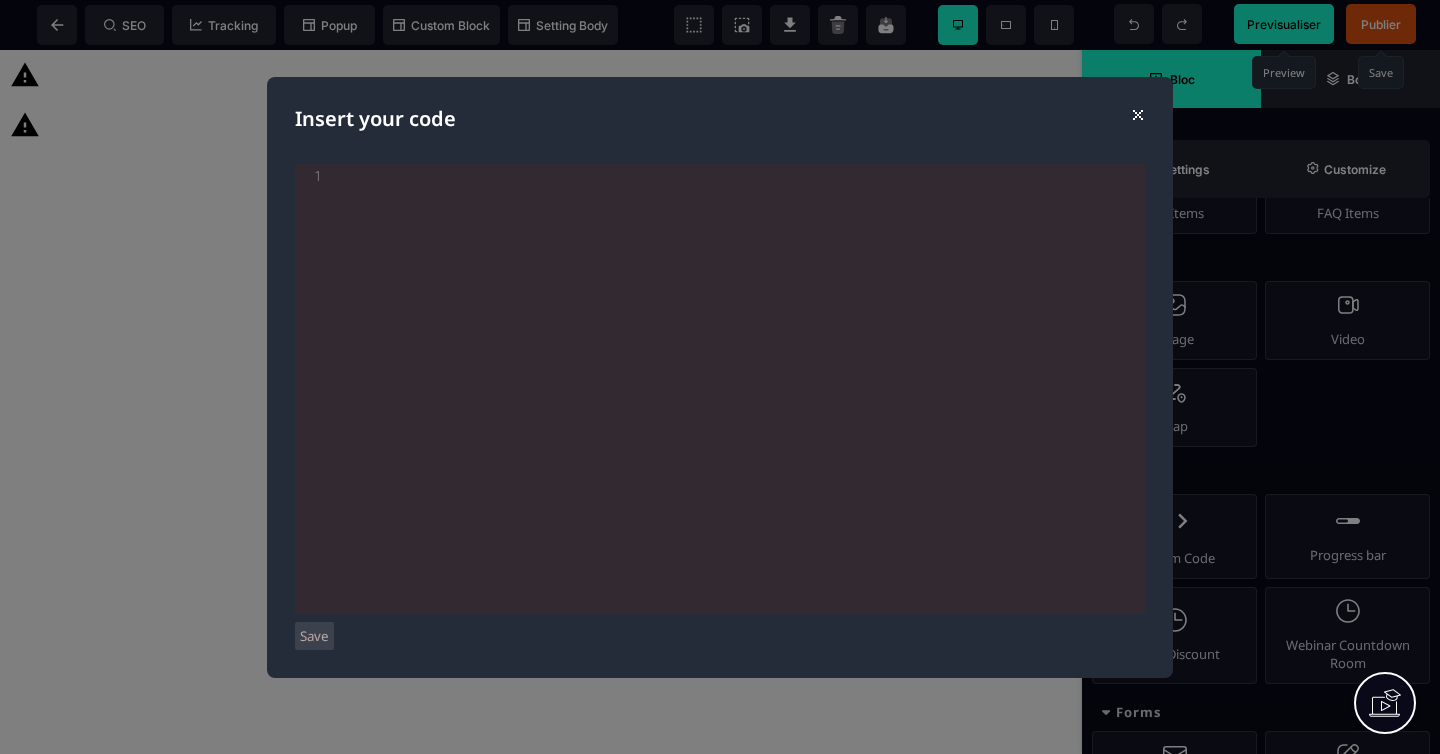 click on "Save" at bounding box center (314, 636) 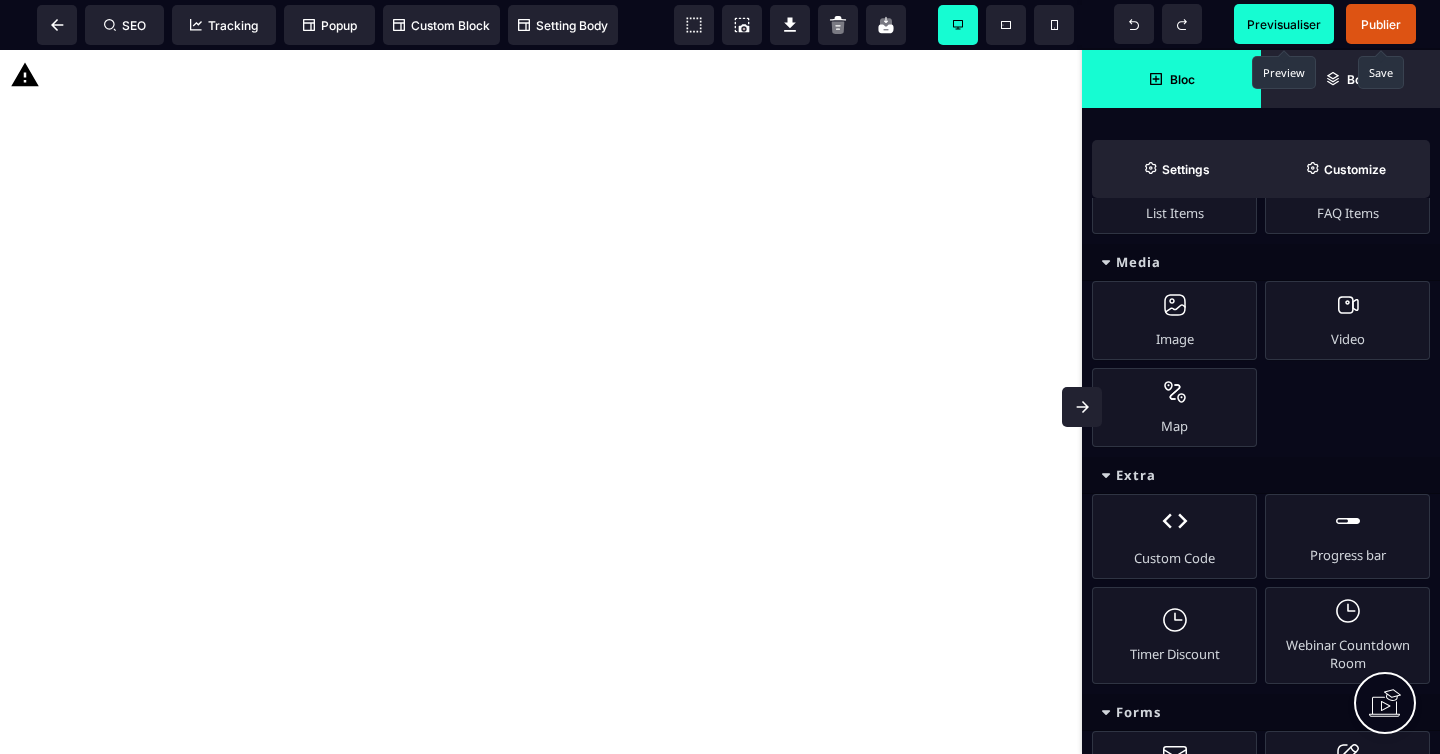 click on "Custom code with  <script>  can't be rendered on the canvas" at bounding box center [541, 75] 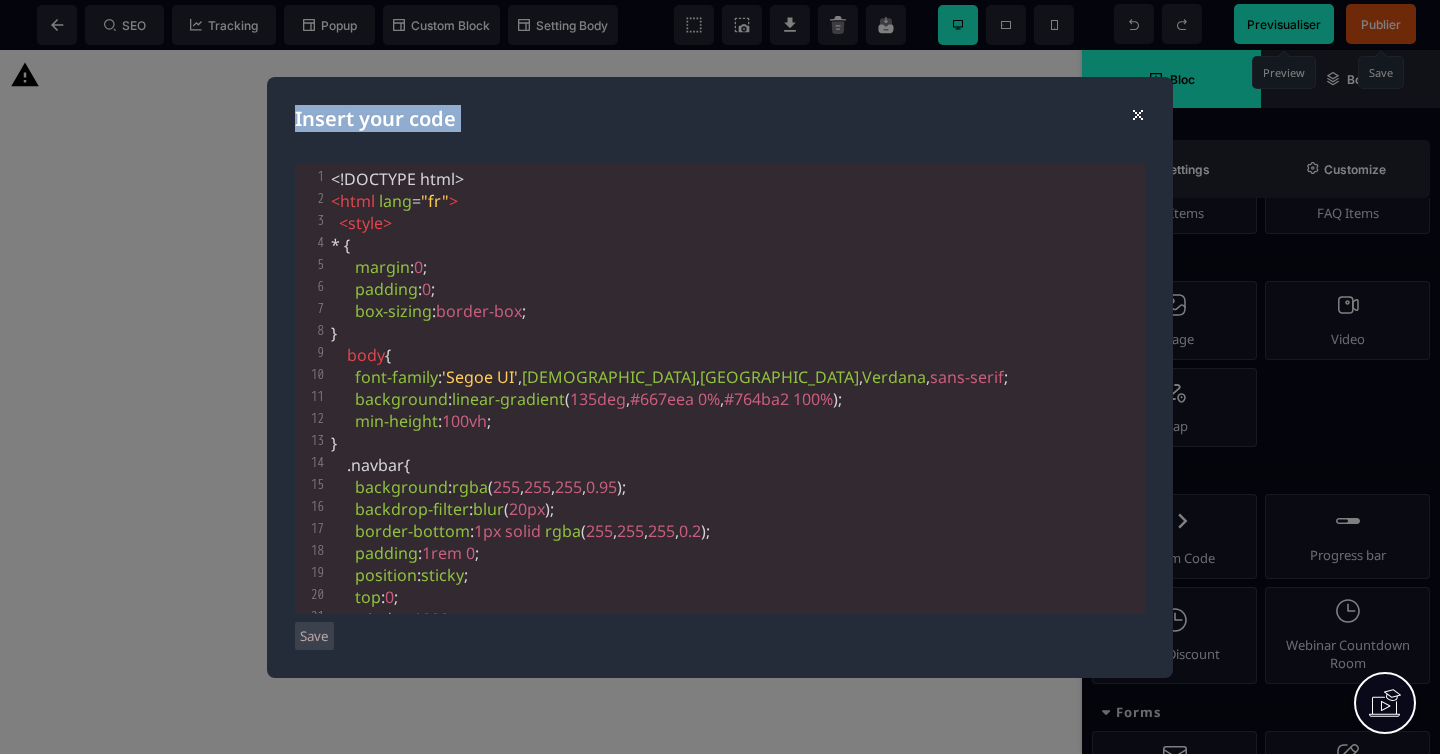 click on "Insert your code
⨯
xxxxxxxxxx 259   1 <!DOCTYPE html> 2 < html   lang = "fr" > 3    < style > 4     * { 5        margin :  0 ; 6        padding :  0 ; 7        box-sizing :  border-box ; 8     } 9      body  { 10        font-family :  'Segoe UI' ,  Tahoma ,  [GEOGRAPHIC_DATA] ,  Verdana ,  sans-serif ; 11        background :  linear-gradient ( 135deg ,  #667eea   0% ,  #764ba2   100% ); 12        min-height :  100vh ; 13     } 14      .navbar  { 15        background :  rgba ( 255 ,  255 ,  255 ,  0.95 ); 16        backdrop-filter :  blur ( 20px ); 17        border-bottom :  1px   solid   rgba ( 255 ,  255 ,  255 ,  0.2 ); 18        padding :  1rem   0 ; 19        position :  sticky ; 20        top :  0 ; 21        z-index :  1000 ; 22        box-shadow :  0   8px   32px   rgba ( 0 ,  0 ,  0 ,  0.1 ); 23     } 24      .nav-container  { 25        max-width :  1200px ; 26        margin :  0   auto ; 27 :  0" at bounding box center (720, 377) 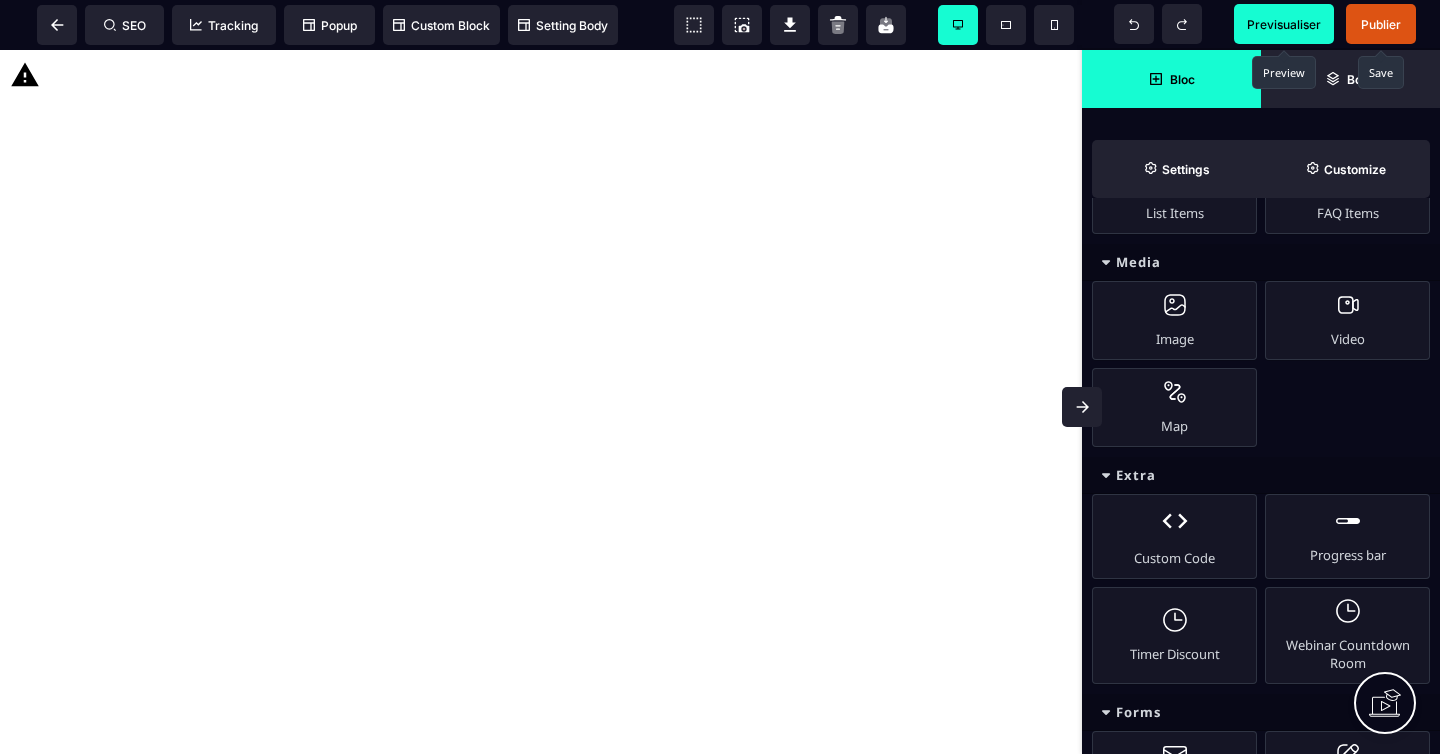 click on "Custom code with  <script>  can't be rendered on the canvas" at bounding box center [541, 75] 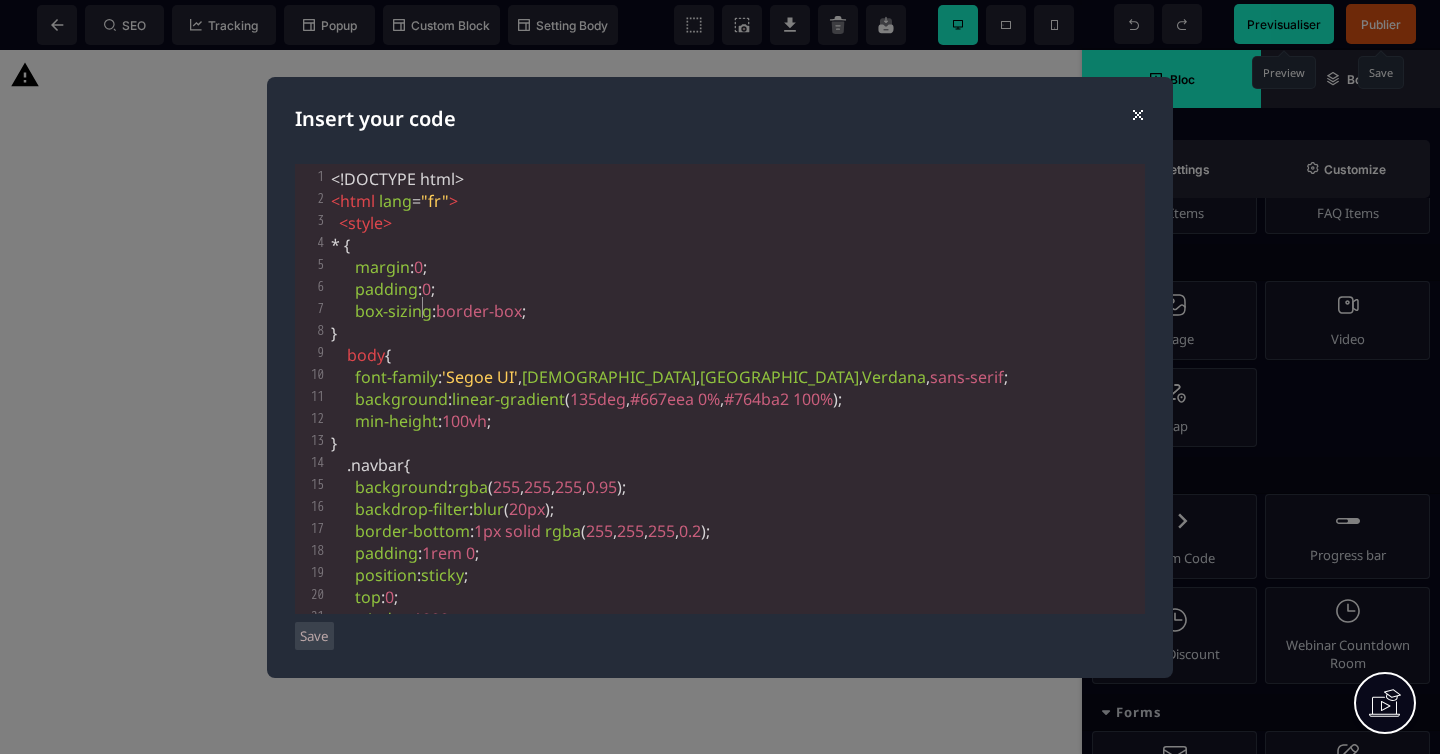 click on "box-sizing" at bounding box center [393, 311] 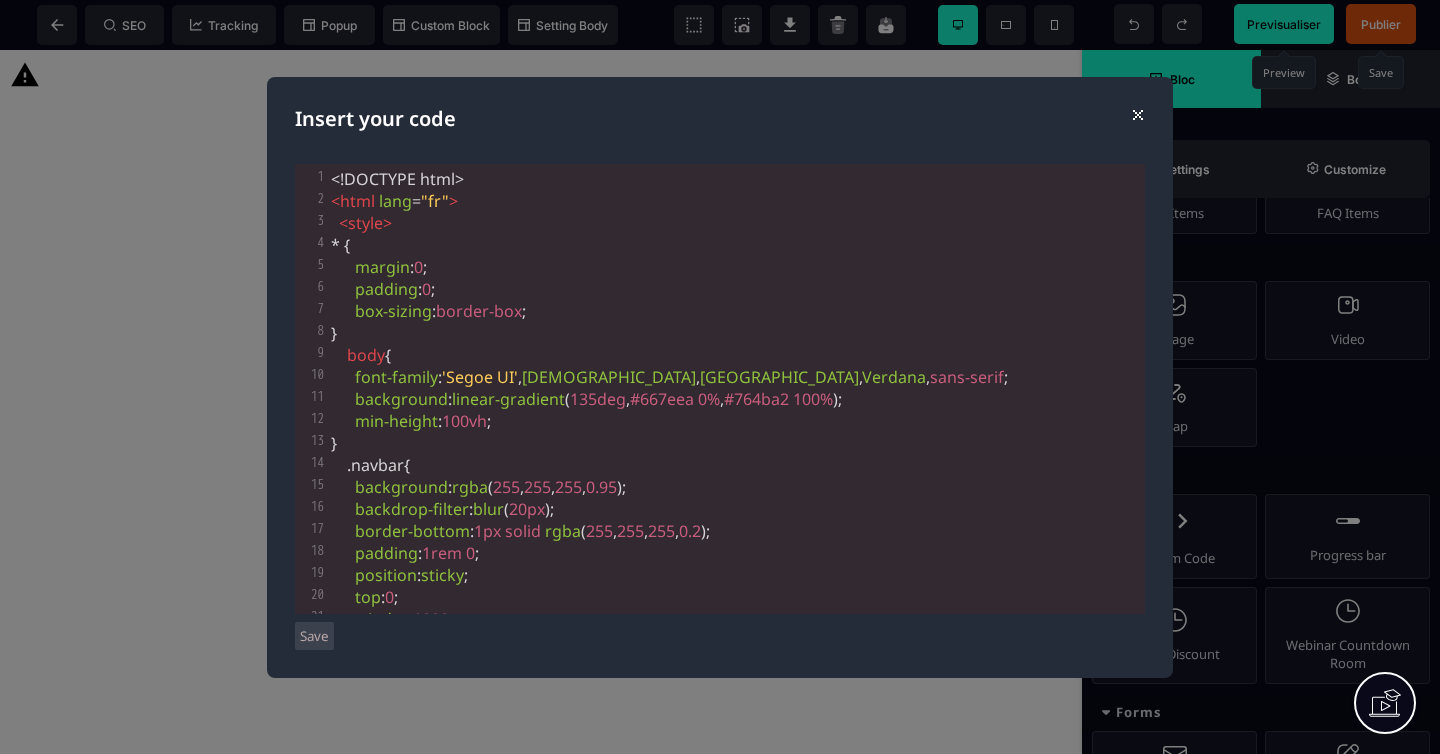 type on "**********" 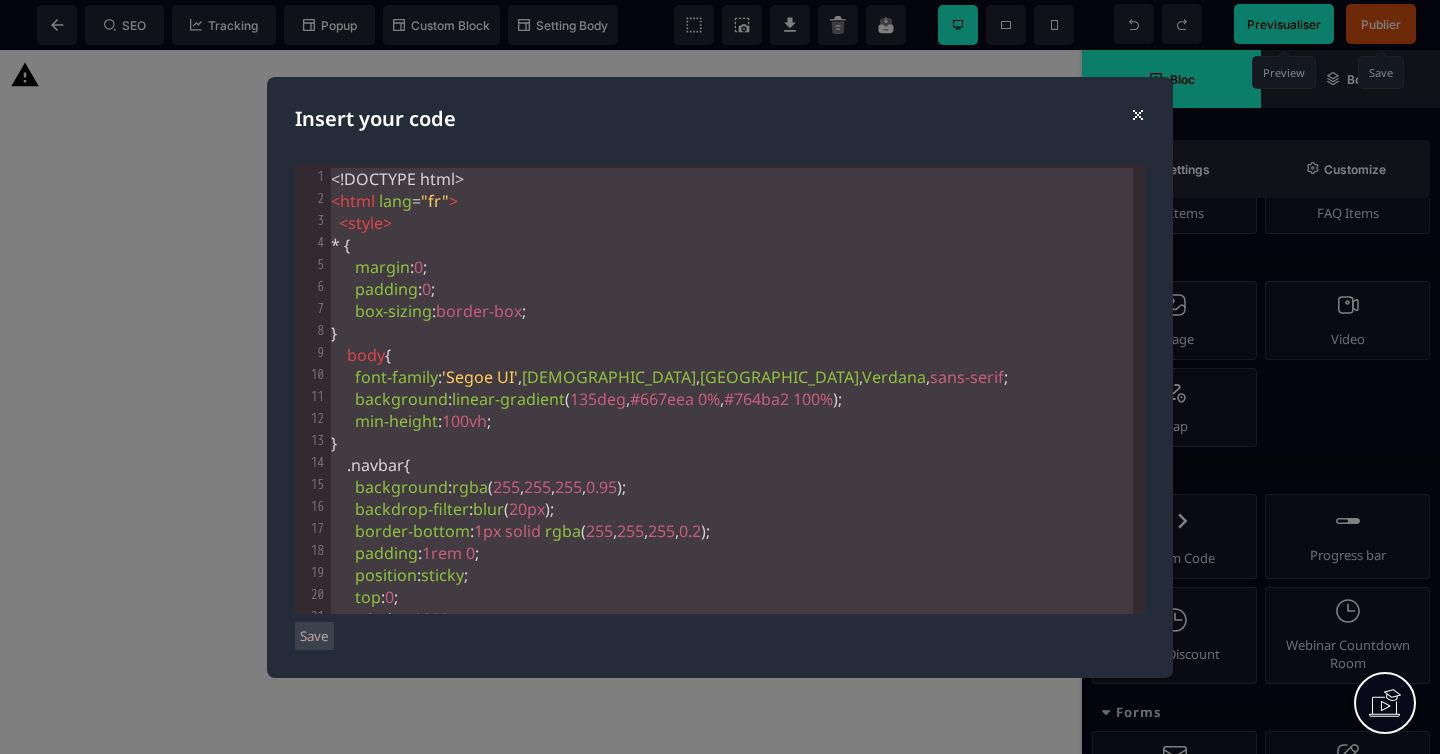 type 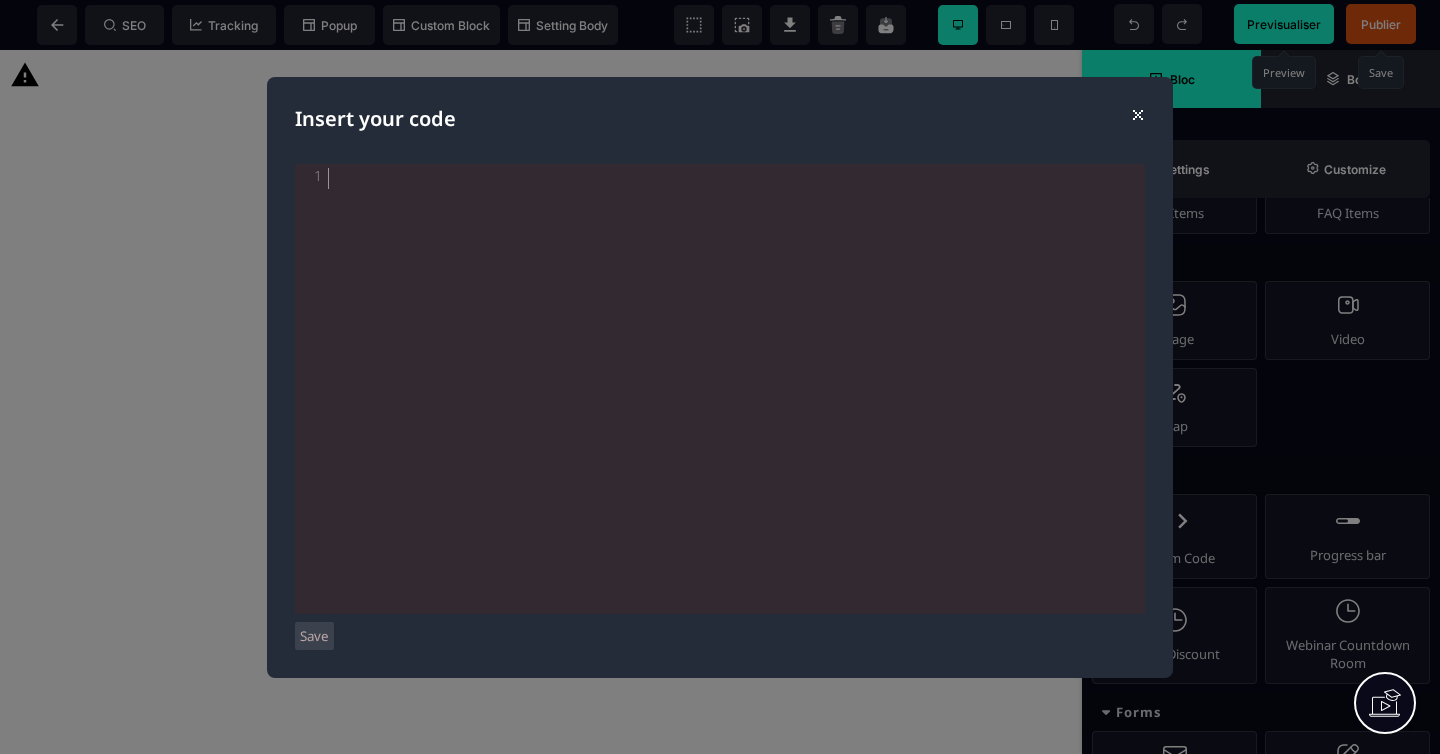 click on "Save" at bounding box center (314, 636) 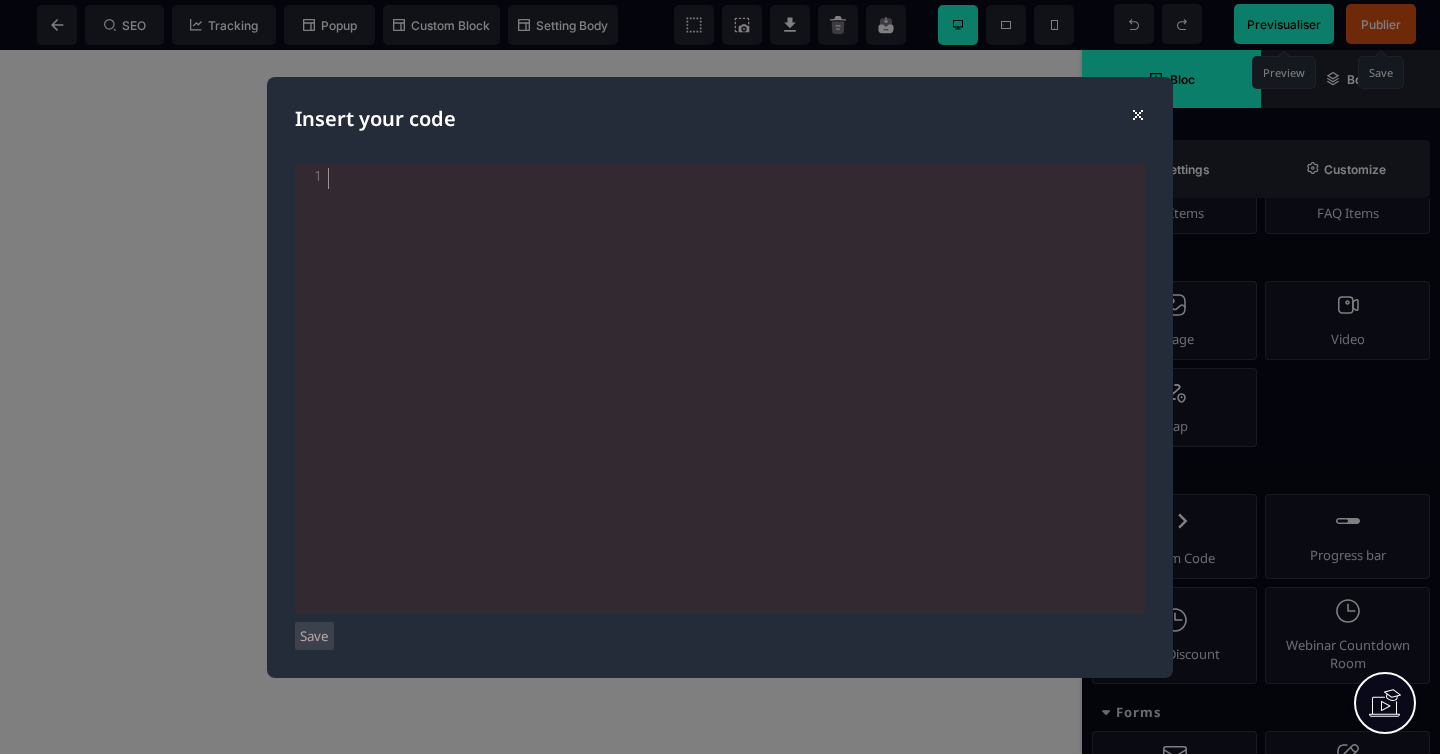 click on "​" at bounding box center [738, 179] 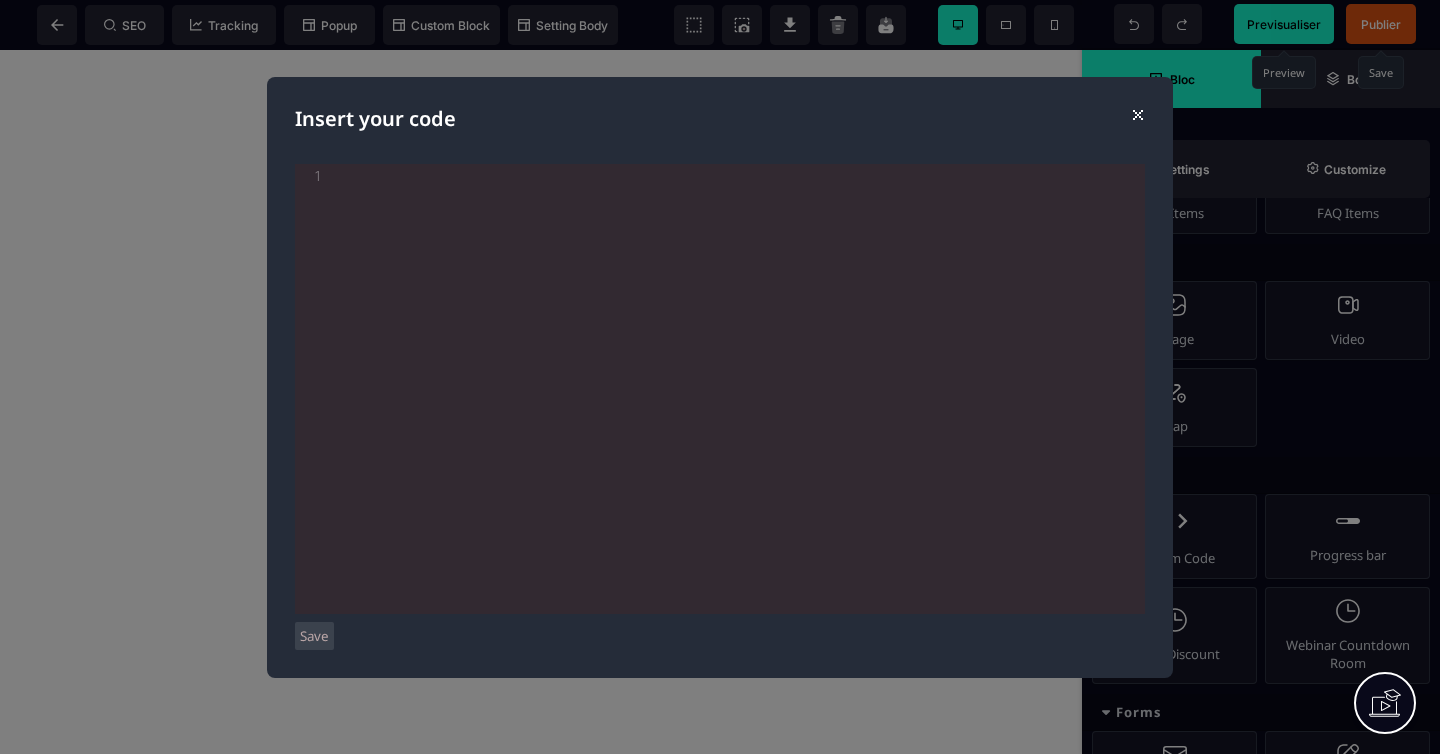 scroll, scrollTop: 4309, scrollLeft: 0, axis: vertical 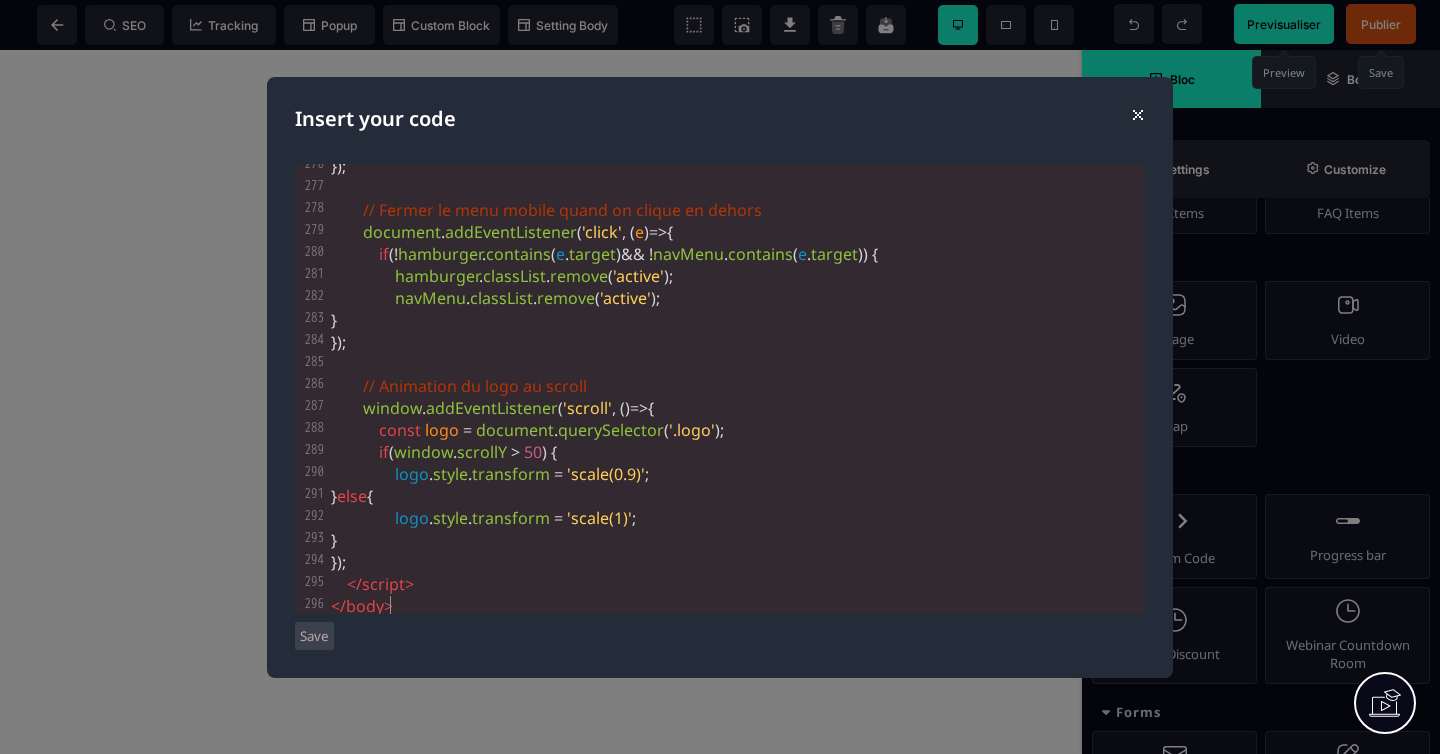 click on "Save" at bounding box center [314, 636] 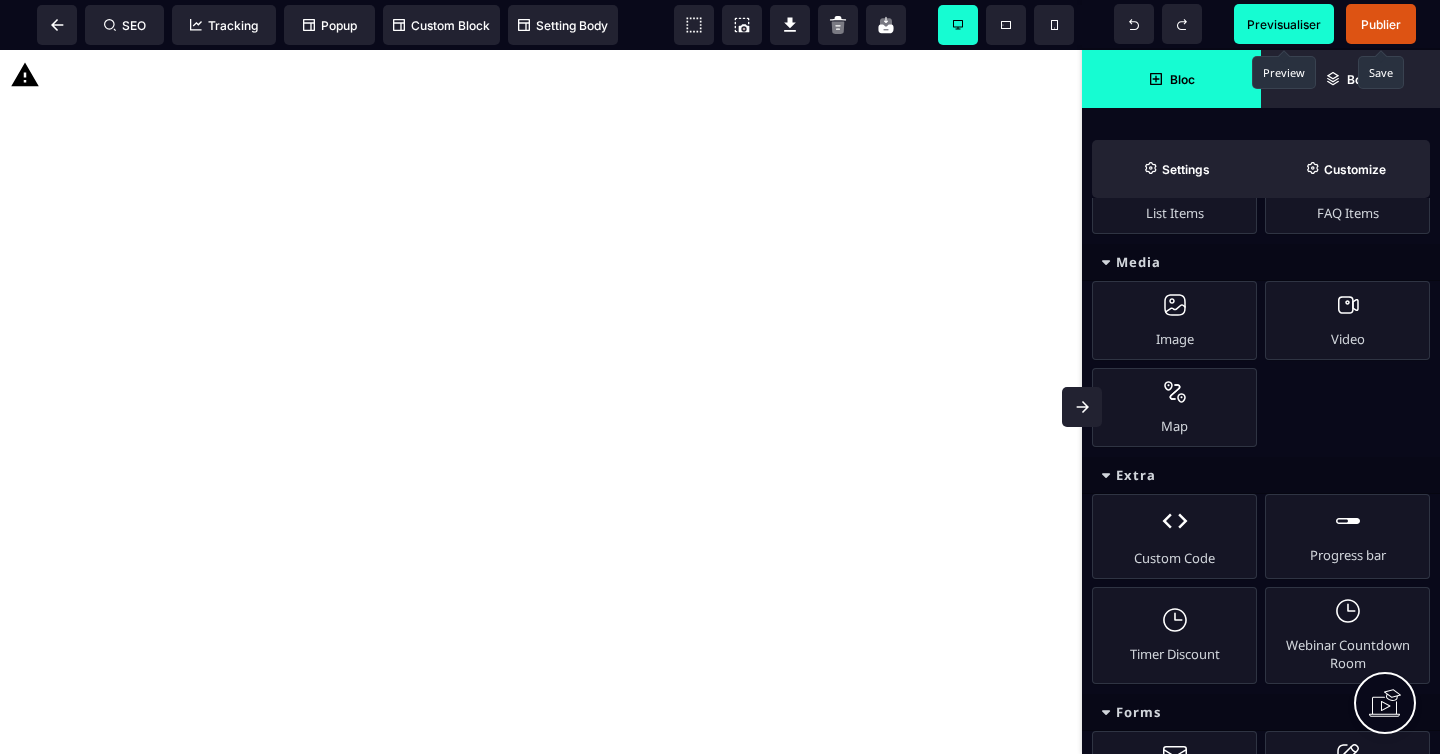 click on "Previsualiser" at bounding box center (1284, 24) 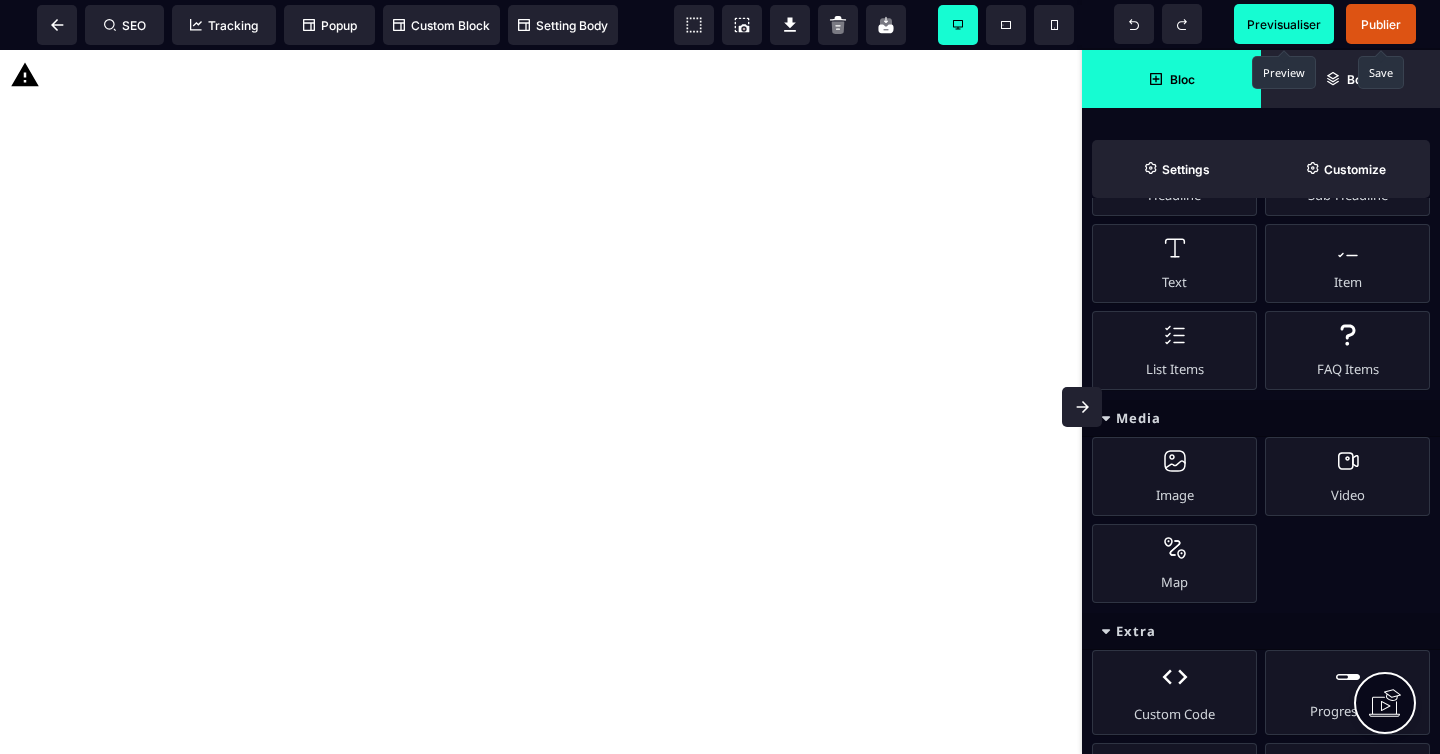 scroll, scrollTop: 0, scrollLeft: 0, axis: both 